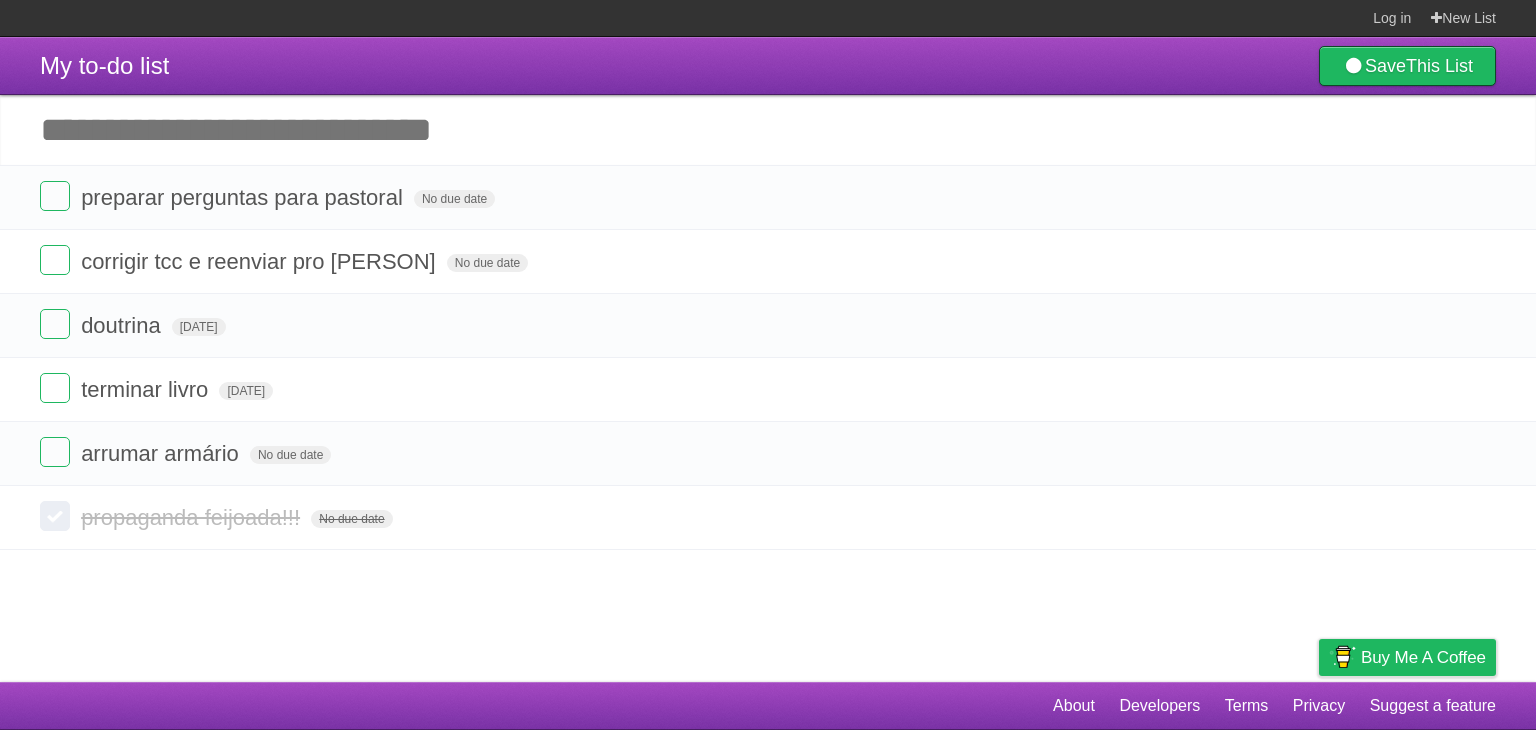 scroll, scrollTop: 0, scrollLeft: 0, axis: both 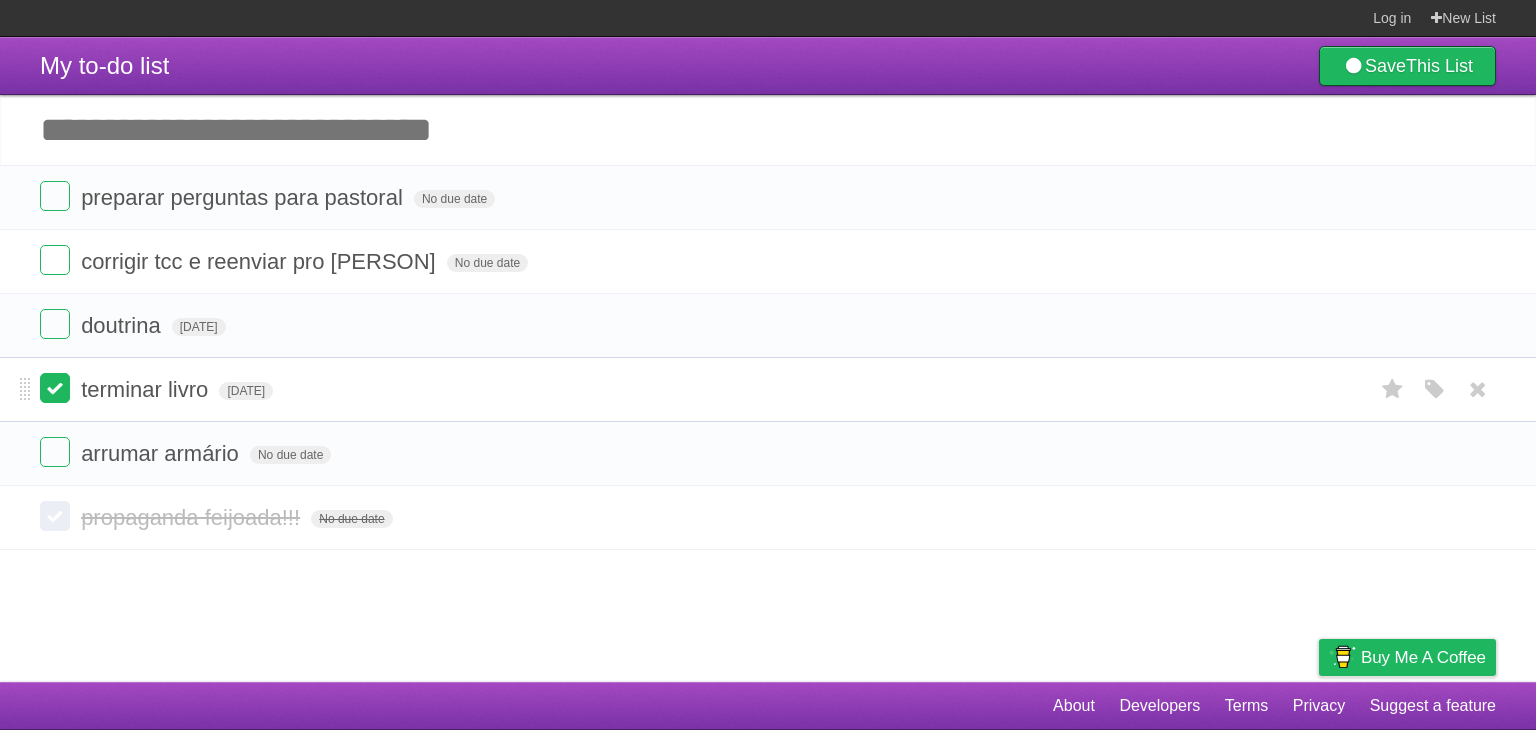 click at bounding box center [55, 388] 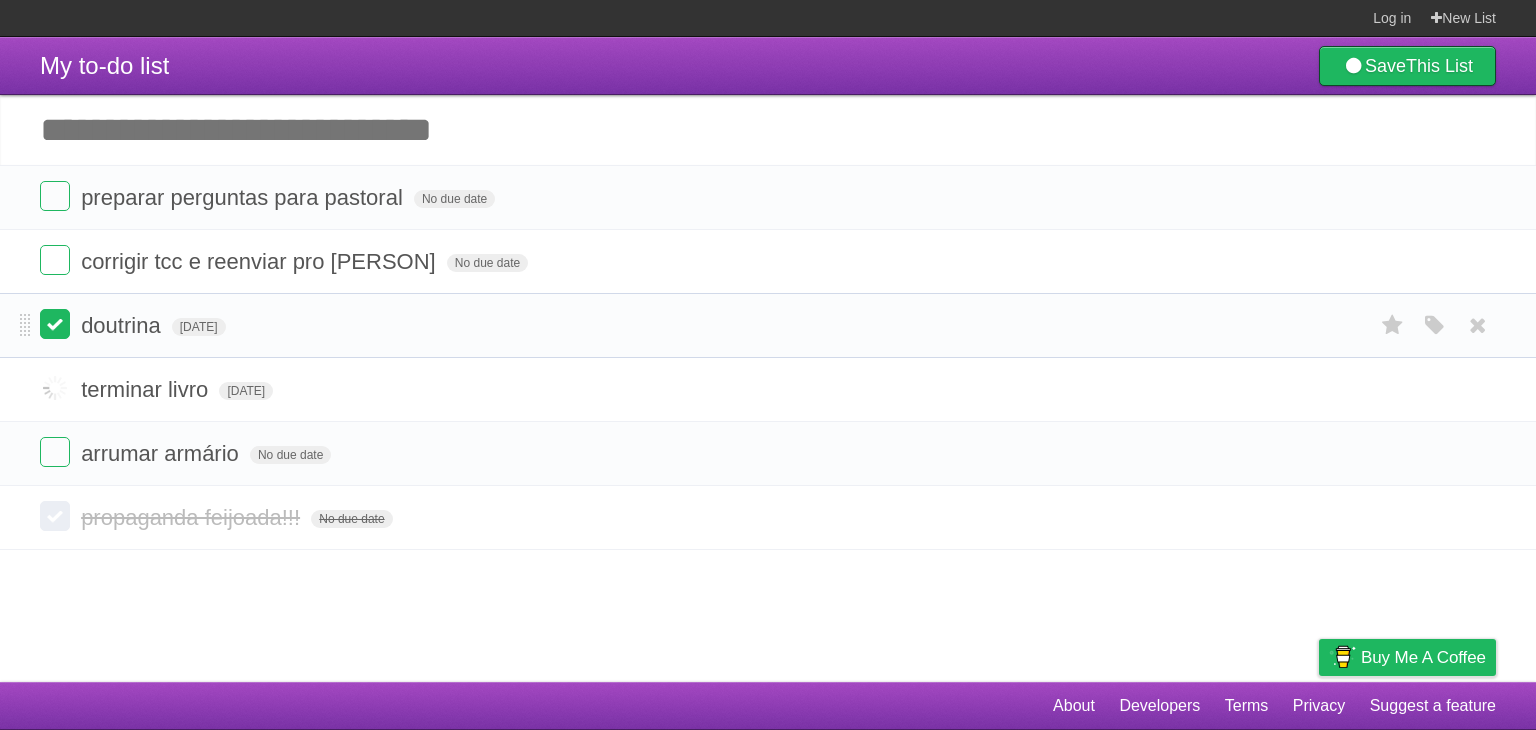 click at bounding box center [55, 324] 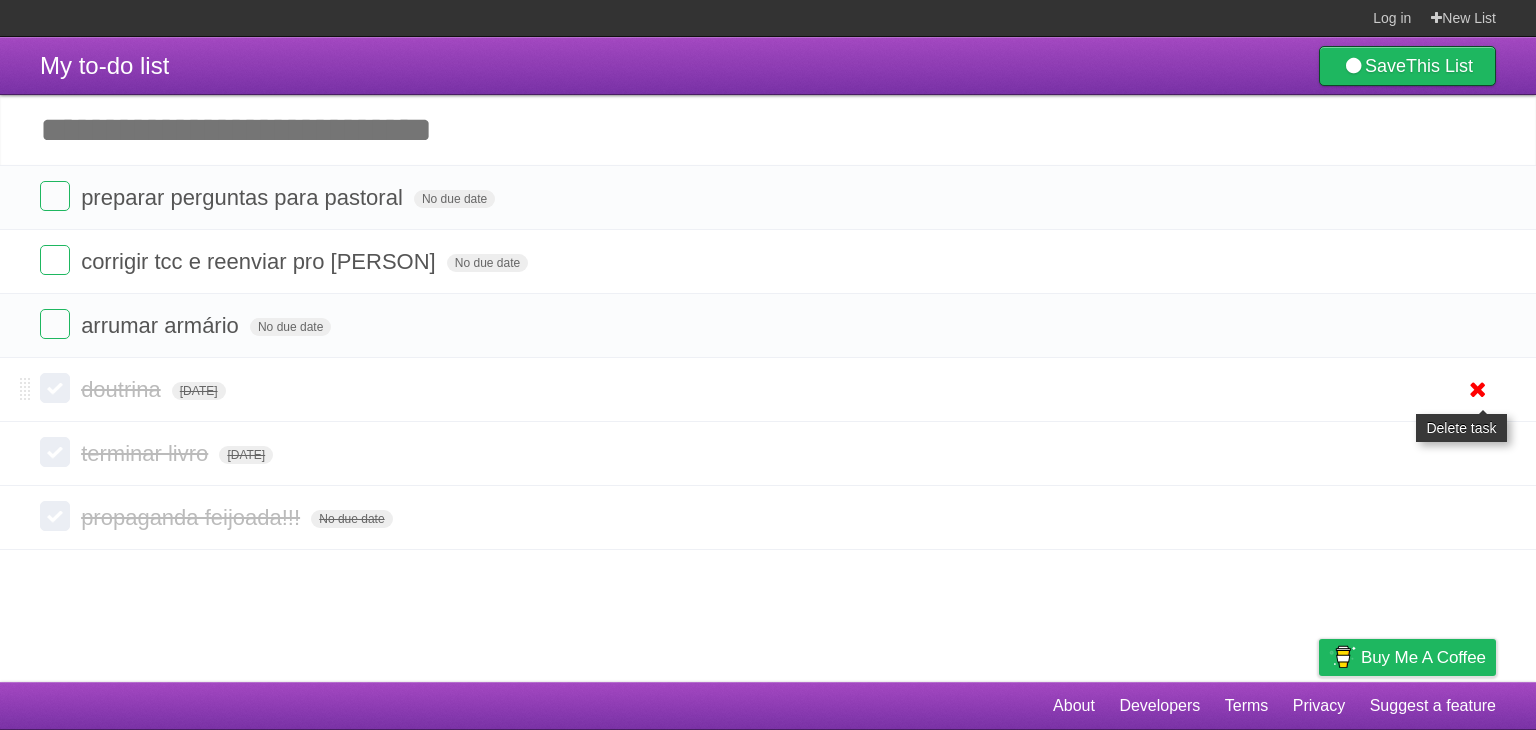 click at bounding box center [1478, 389] 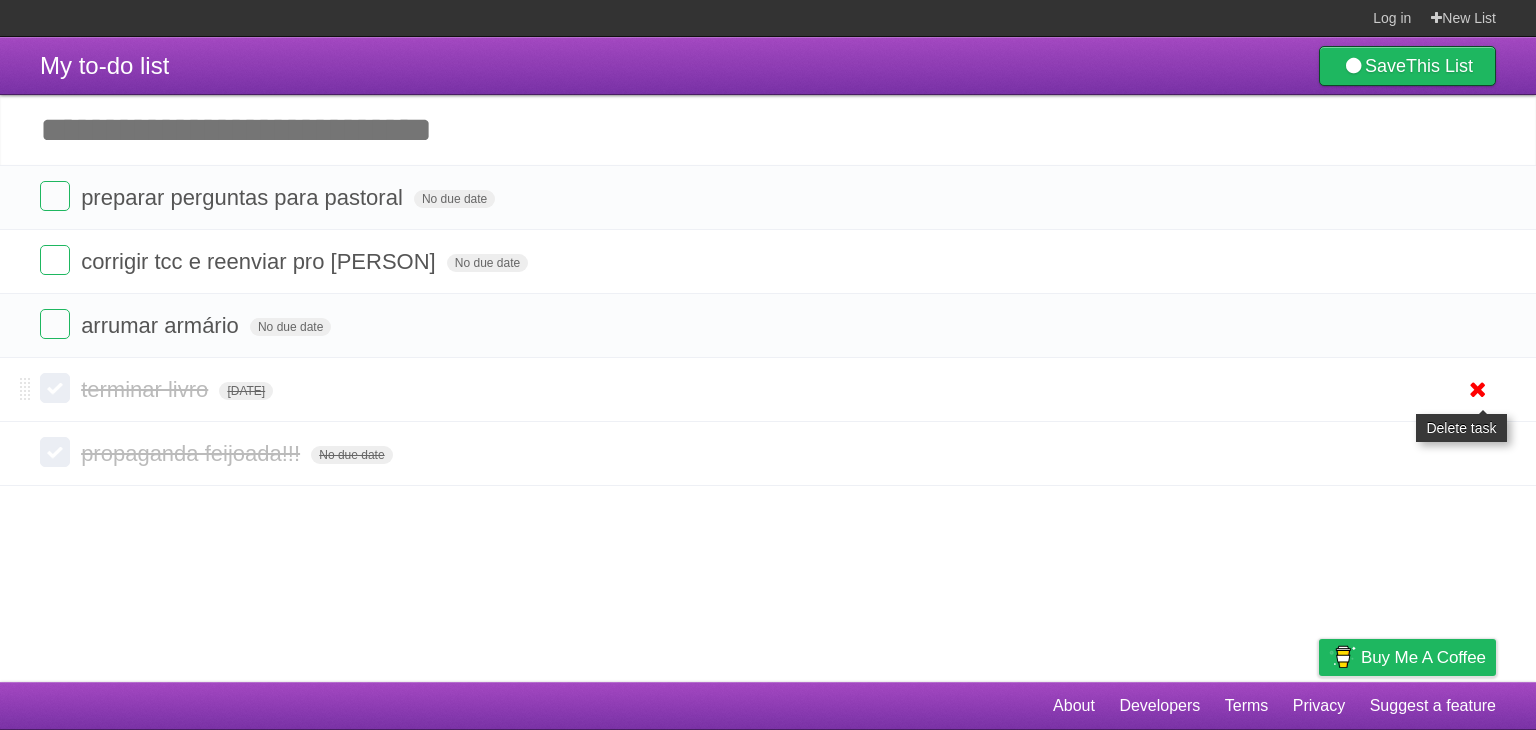 click at bounding box center [1478, 389] 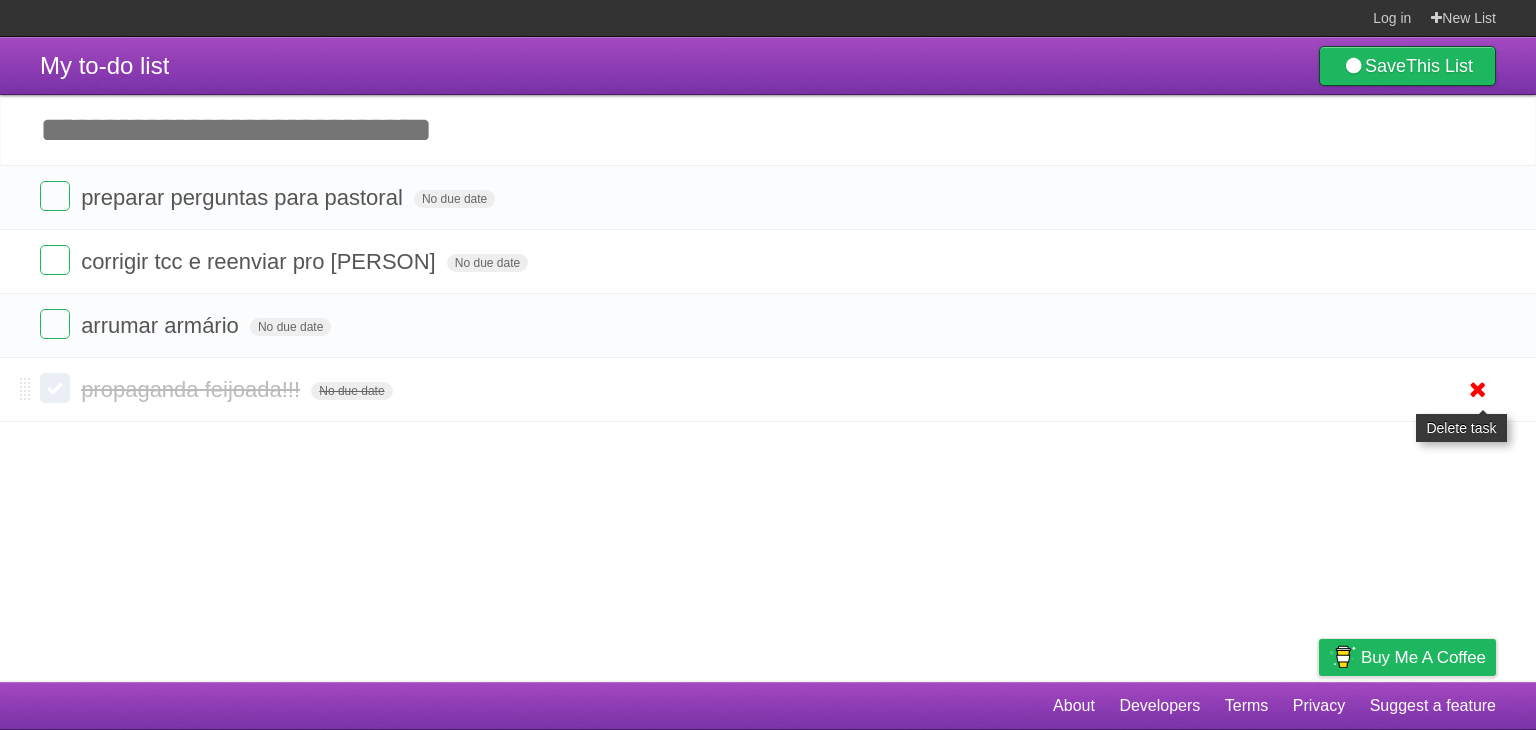 click at bounding box center [1478, 389] 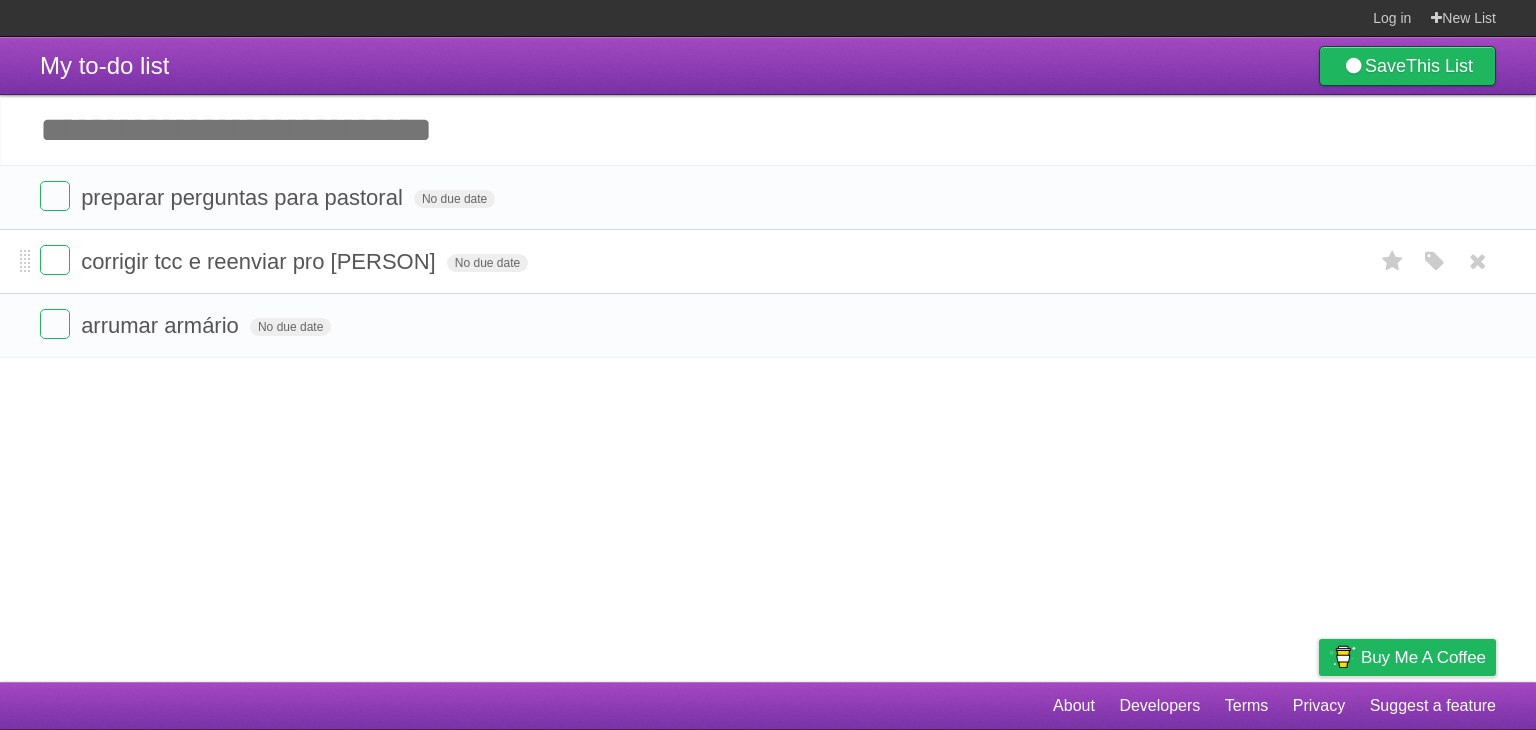 click on "corrigir tcc e reenviar pro [PERSON]
No due date
White
Red
Blue
Green
Purple
Orange" at bounding box center [768, 261] 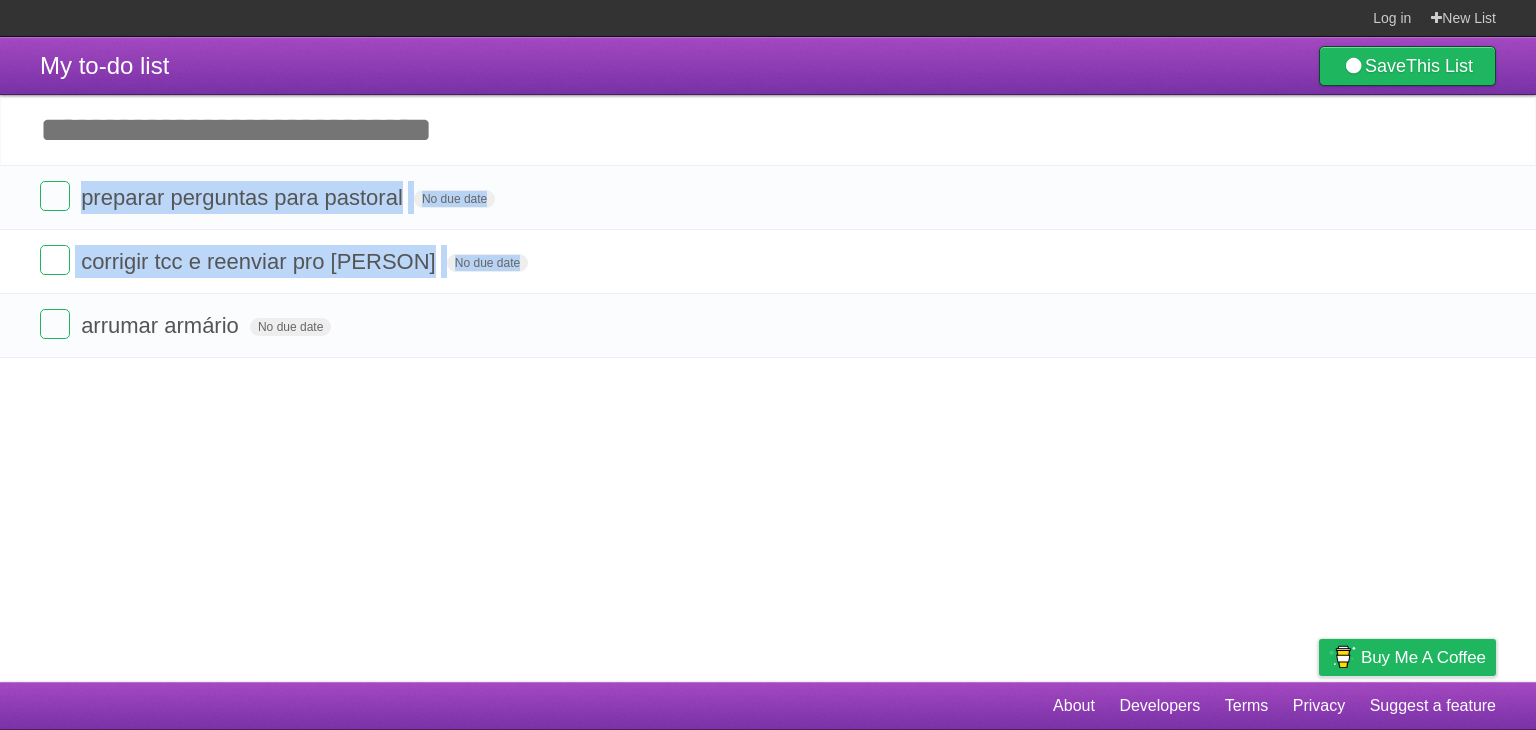 drag, startPoint x: 899, startPoint y: 238, endPoint x: 863, endPoint y: 161, distance: 85 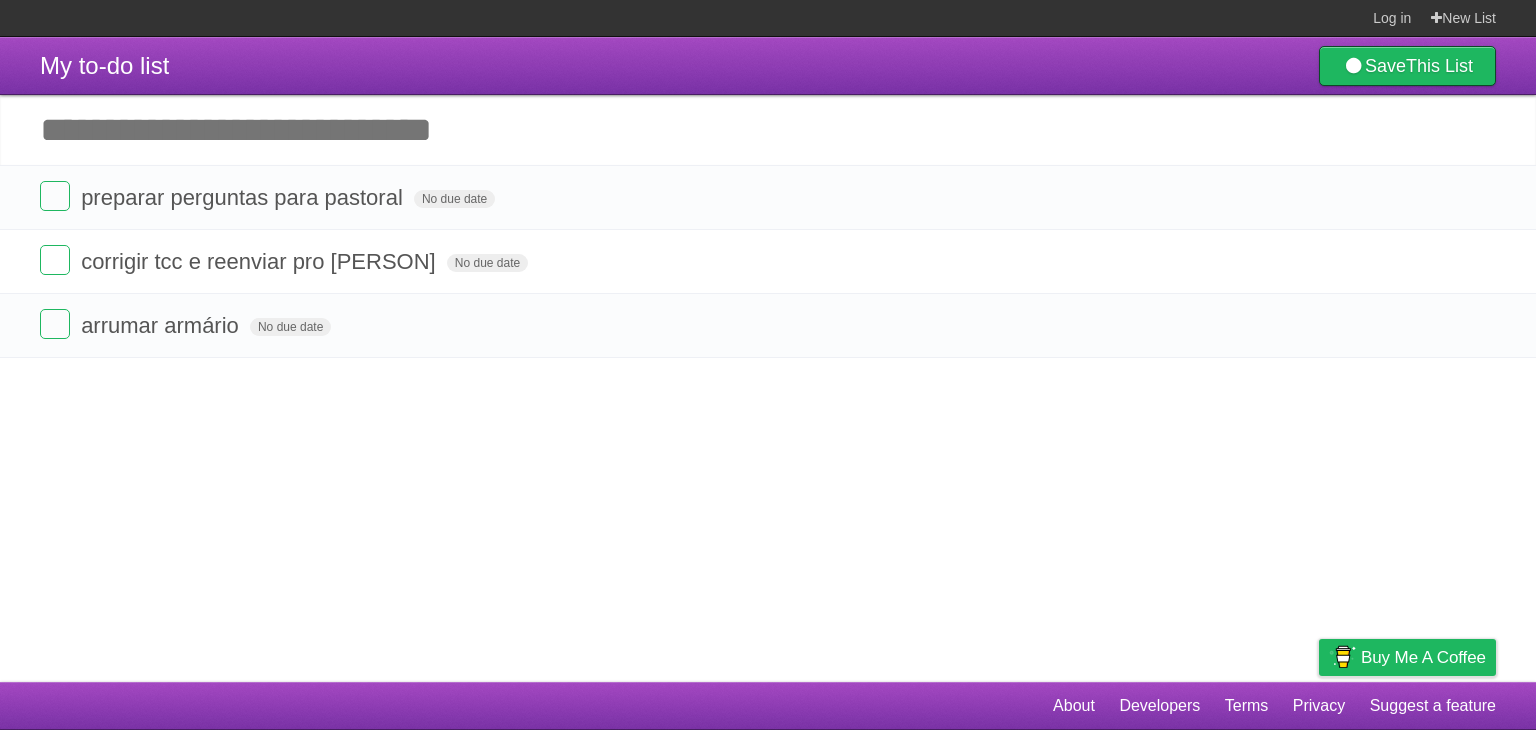 click on "Add another task" at bounding box center (768, 130) 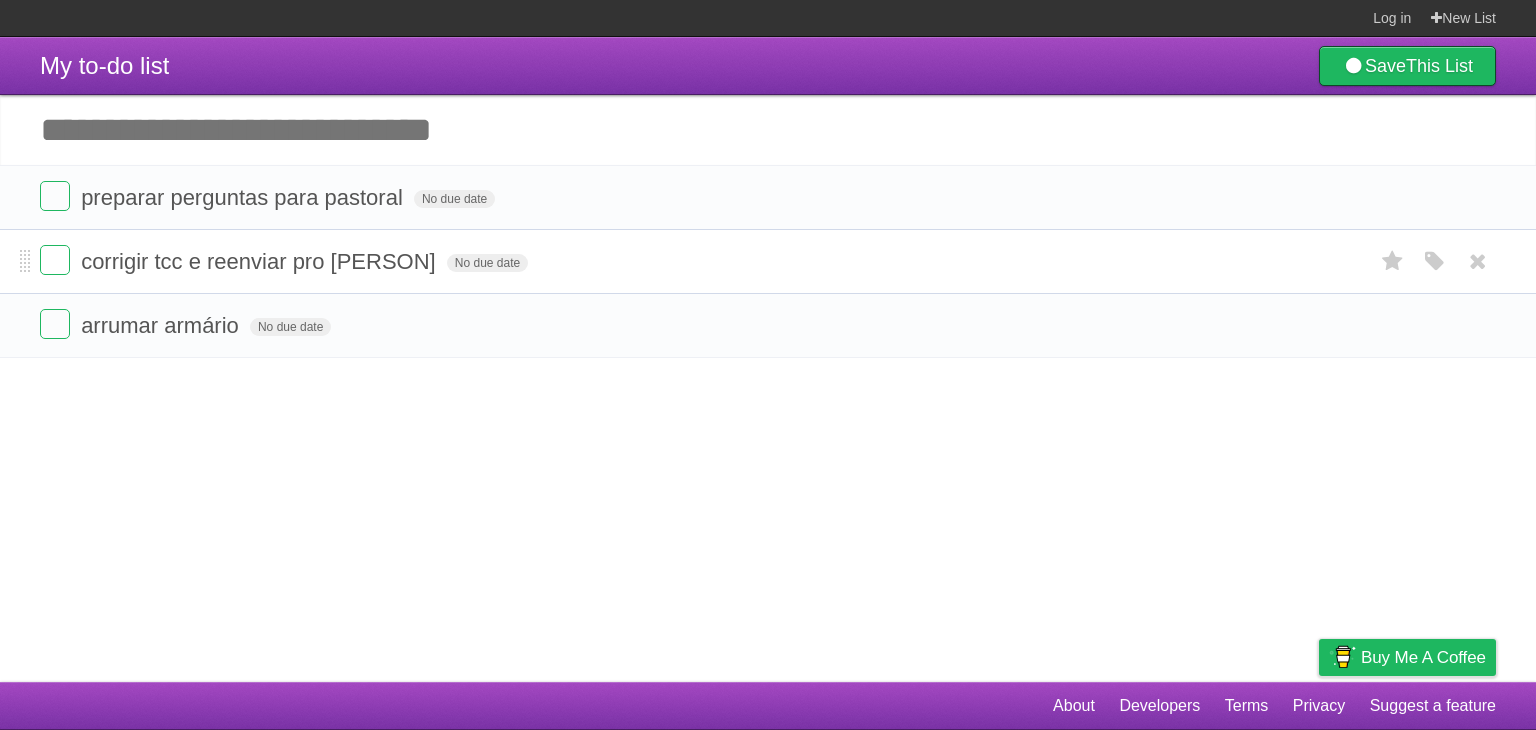 click on "corrigir tcc e reenviar pro [PERSON]
No due date
White
Red
Blue
Green
Purple
Orange" at bounding box center [768, 261] 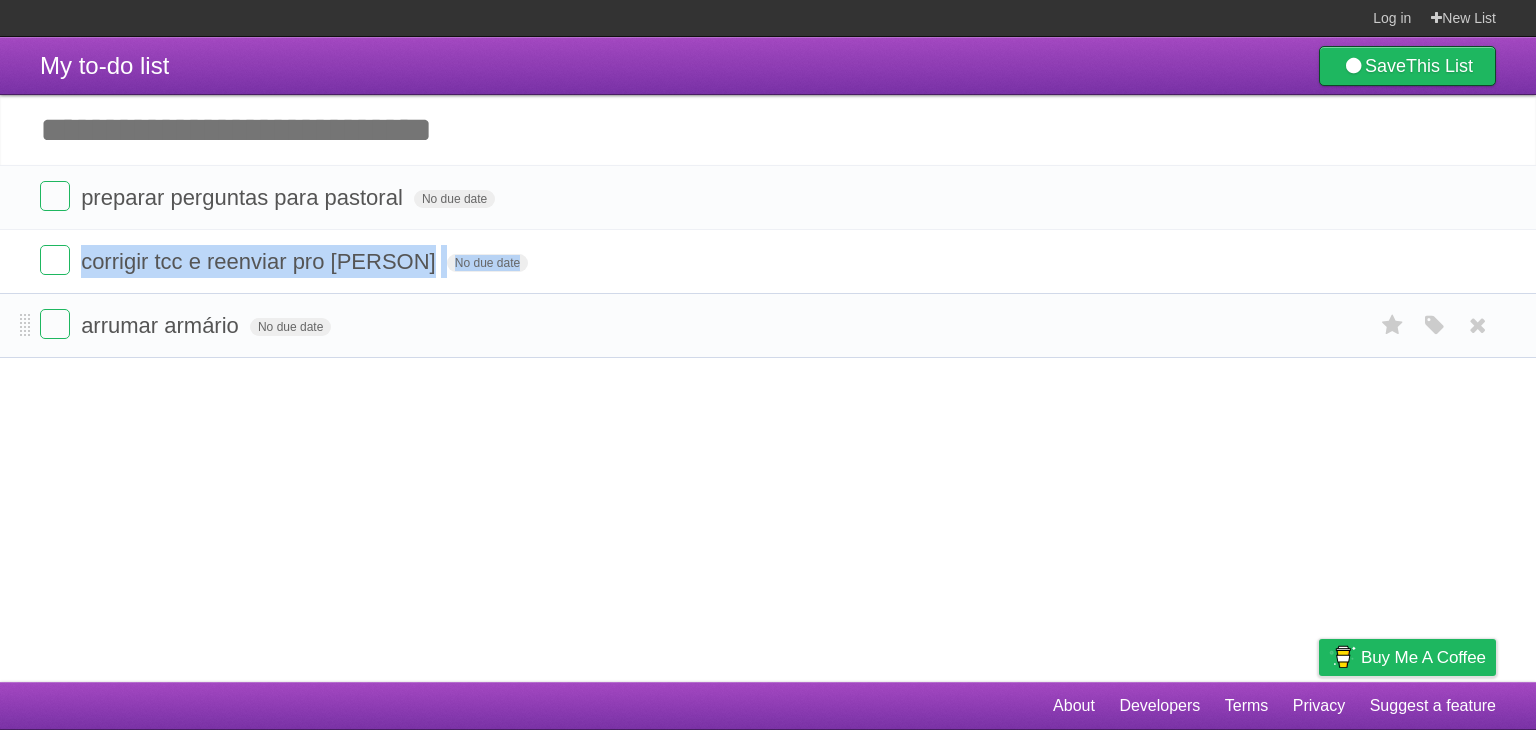 drag, startPoint x: 723, startPoint y: 247, endPoint x: 732, endPoint y: 305, distance: 58.694122 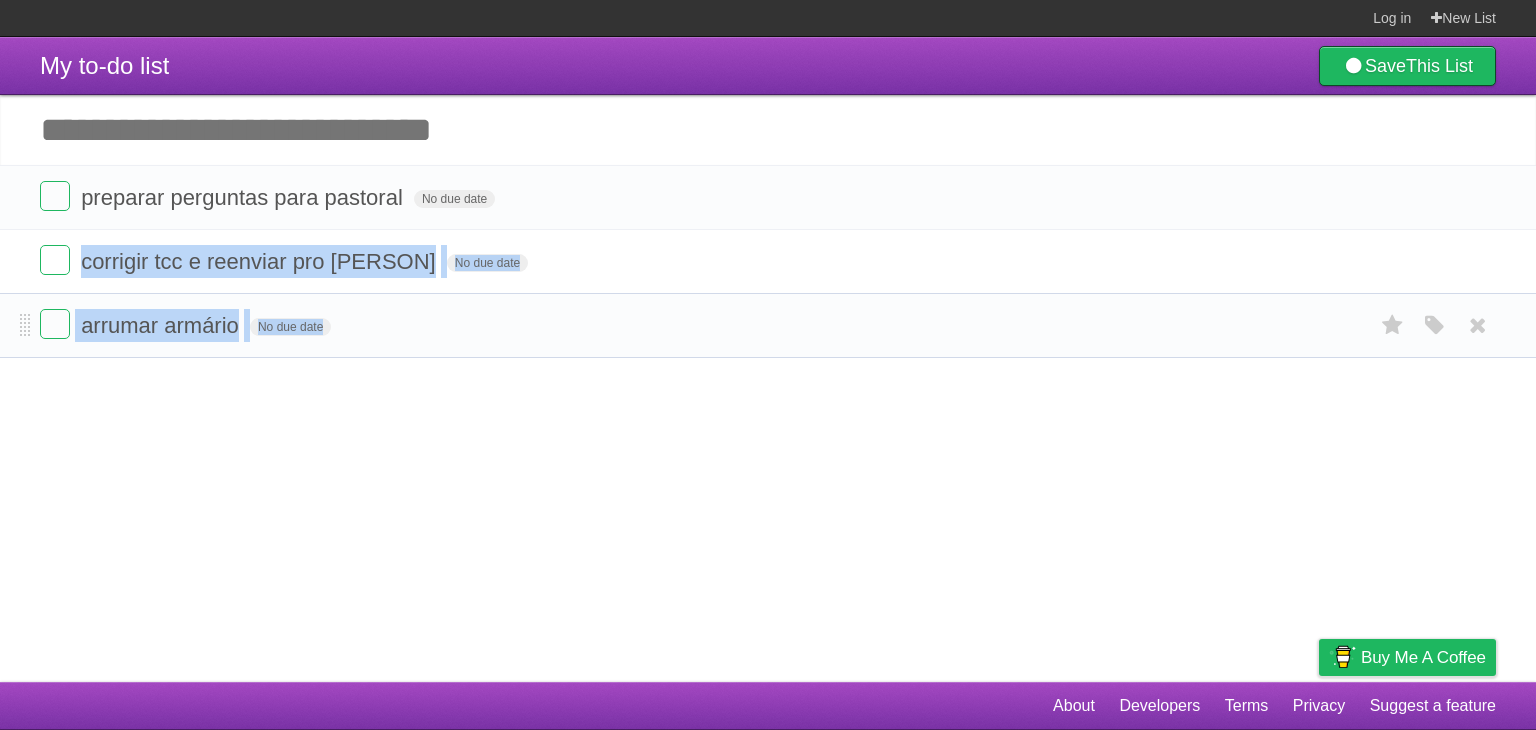 click on "arrumar armário
No due date
White
Red
Blue
Green
Purple
Orange" at bounding box center [768, 325] 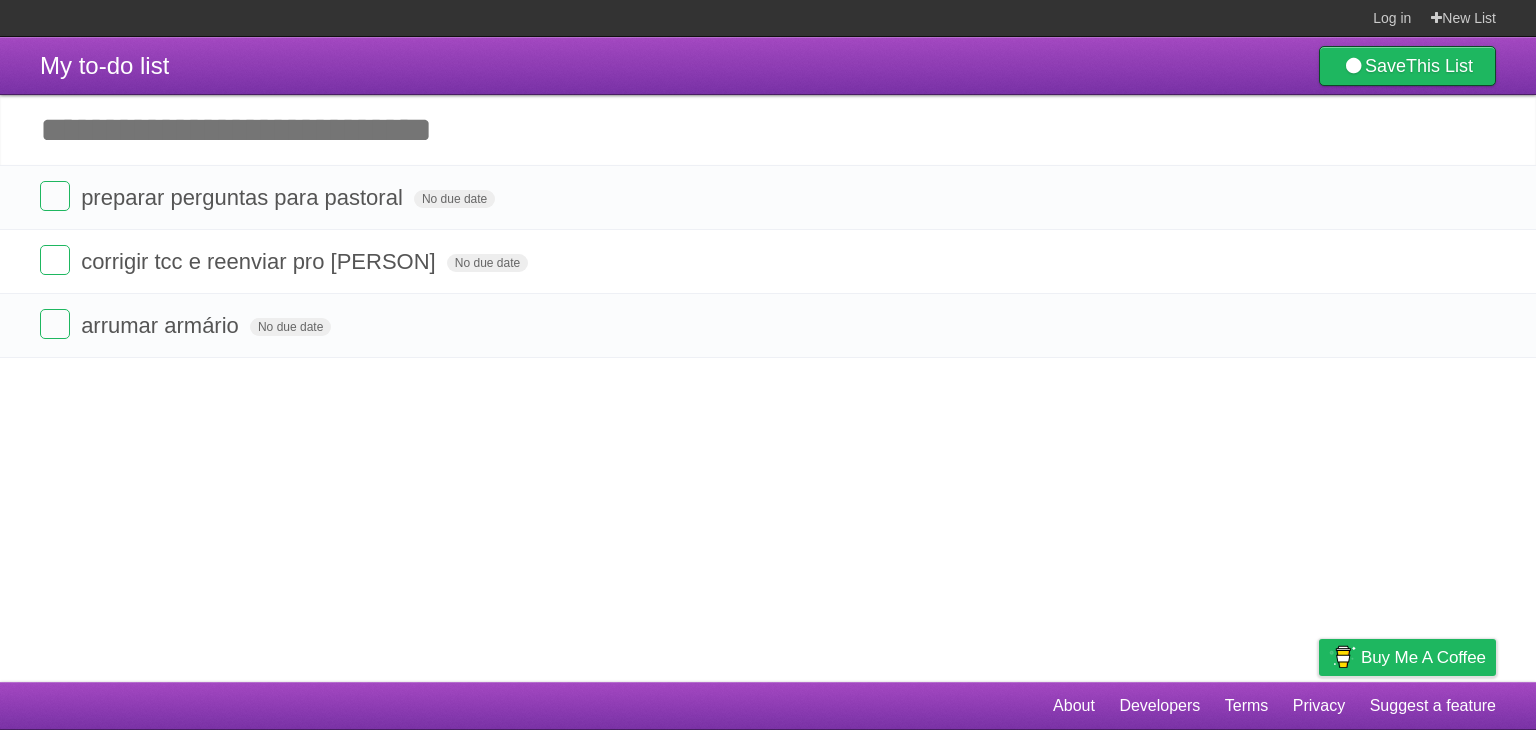 click on "My to-do list
Save  This List
Add another task
*********
preparar perguntas para pastoral
No due date
White
Red
Blue
Green
Purple
Orange
corrigir tcc e reenviar pro [PERSON]
No due date
White
Red
Blue
Green
Purple
Orange
arrumar armário
No due date
White
Red
Blue
Green
Purple
Orange" at bounding box center (768, 359) 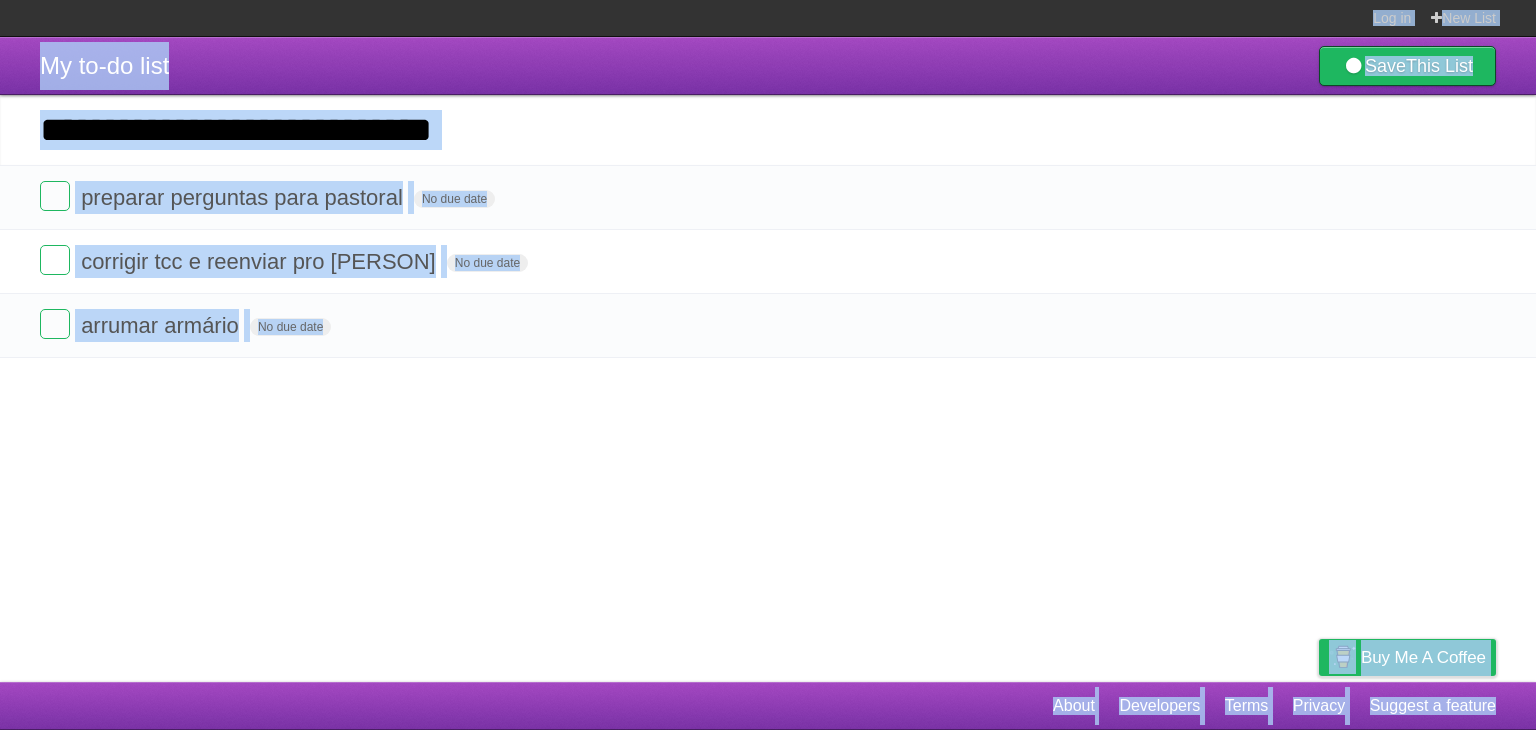 click on "My to-do list
Save  This List
Add another task
*********
preparar perguntas para pastoral
No due date
White
Red
Blue
Green
Purple
Orange
corrigir tcc e reenviar pro [PERSON]
No due date
White
Red
Blue
Green
Purple
Orange
arrumar armário
No due date
White
Red
Blue
Green
Purple
Orange" at bounding box center [768, 359] 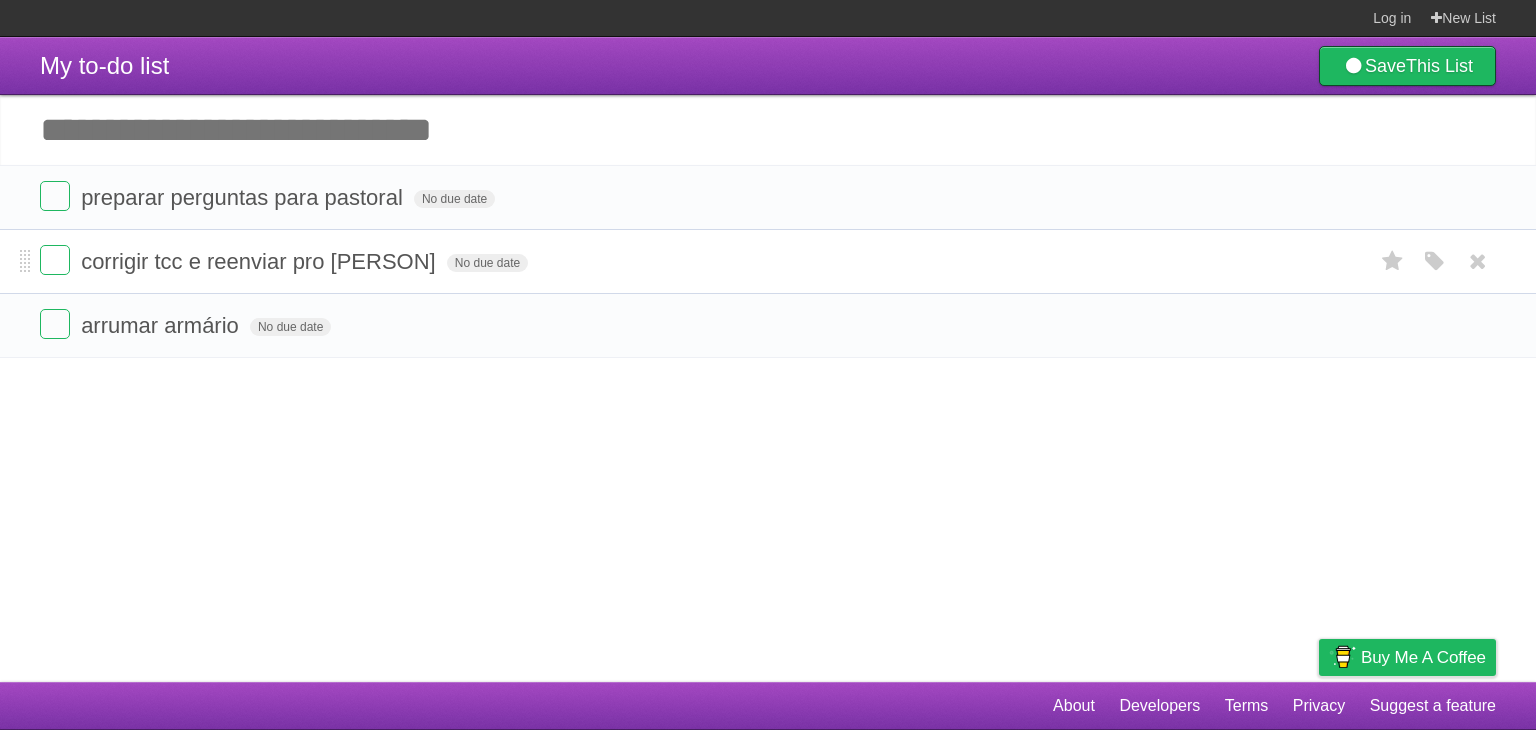 click on "corrigir tcc e reenviar pro [PERSON]
No due date
White
Red
Blue
Green
Purple
Orange" at bounding box center (768, 261) 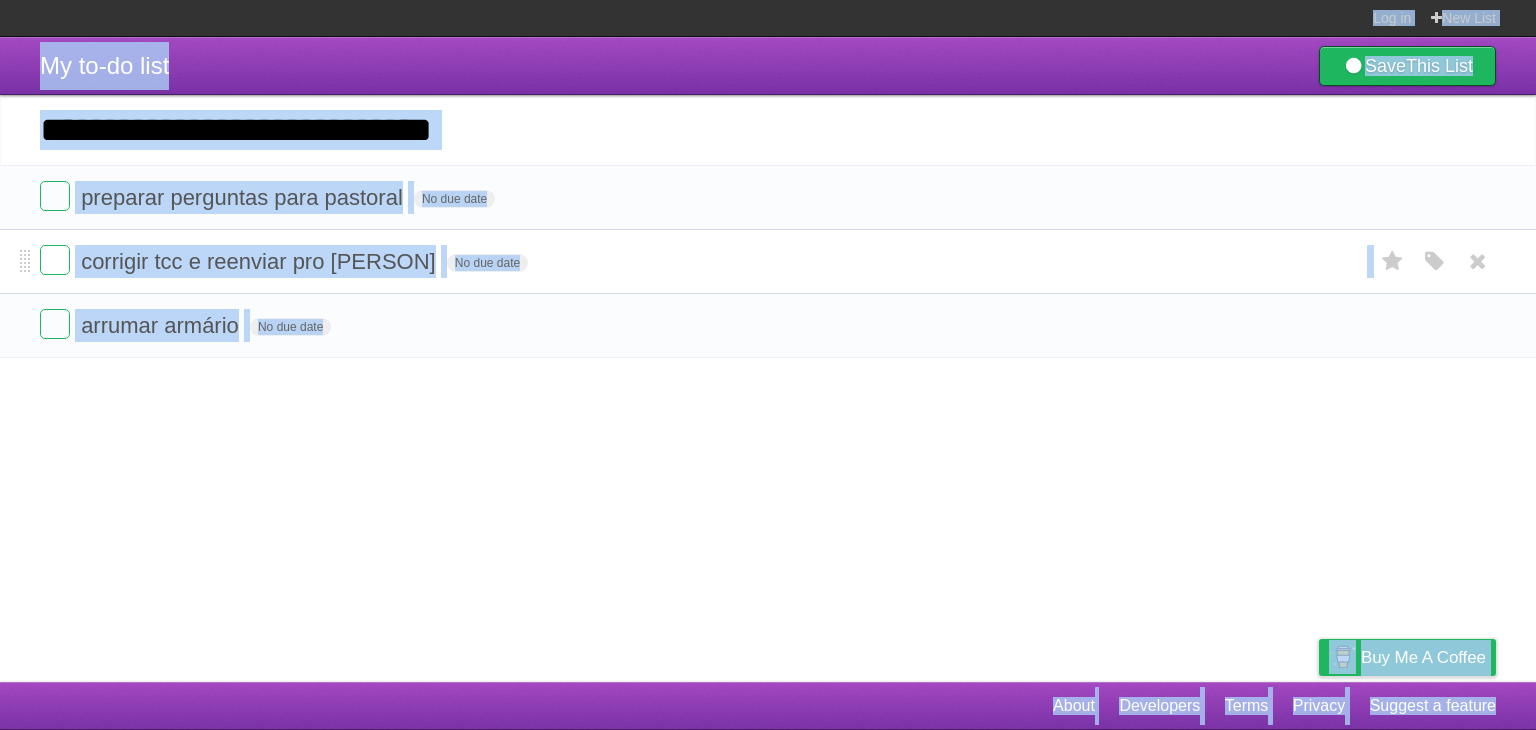 click on "corrigir tcc e reenviar pro [PERSON]
No due date
White
Red
Blue
Green
Purple
Orange" at bounding box center (768, 261) 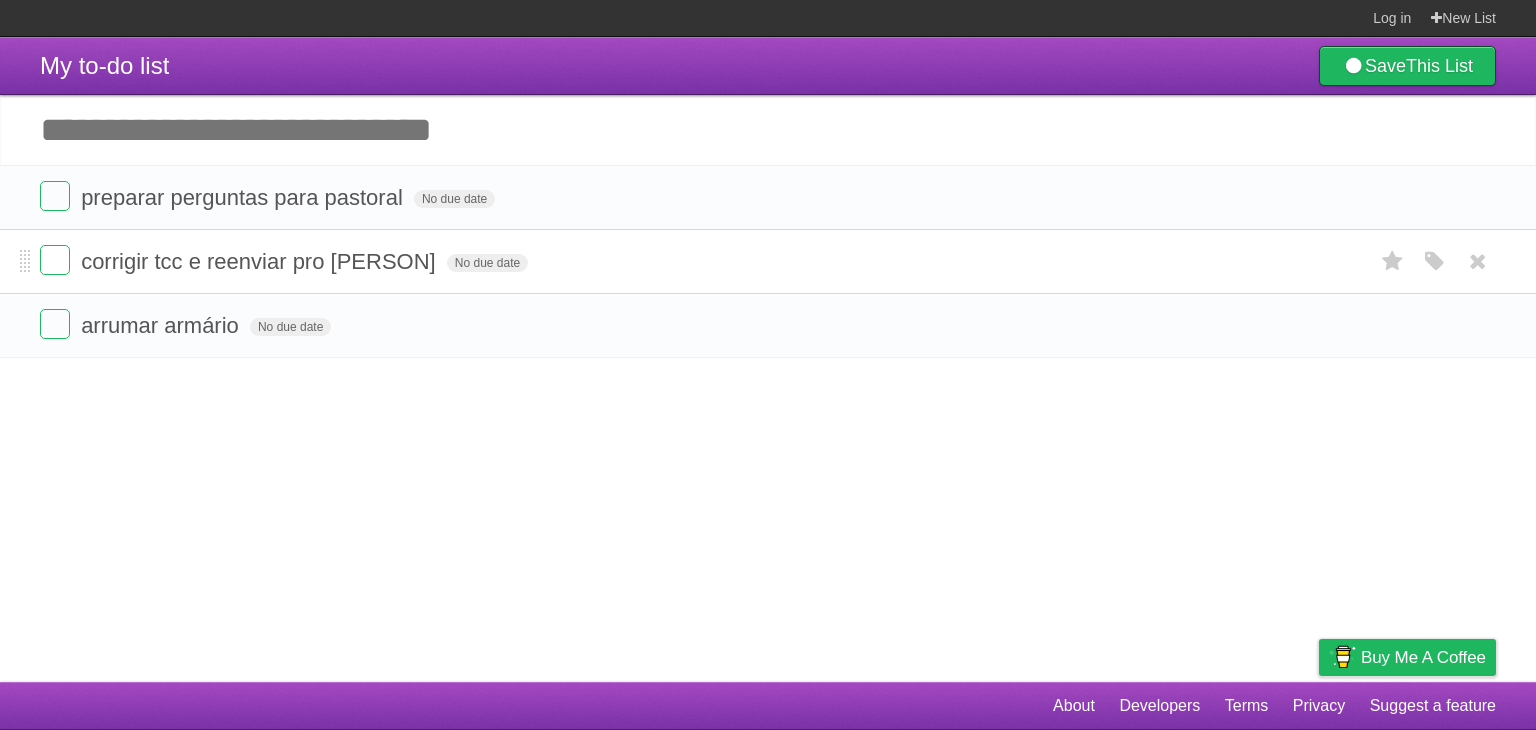 click on "corrigir tcc e reenviar pro [PERSON]
No due date
White
Red
Blue
Green
Purple
Orange" at bounding box center [768, 261] 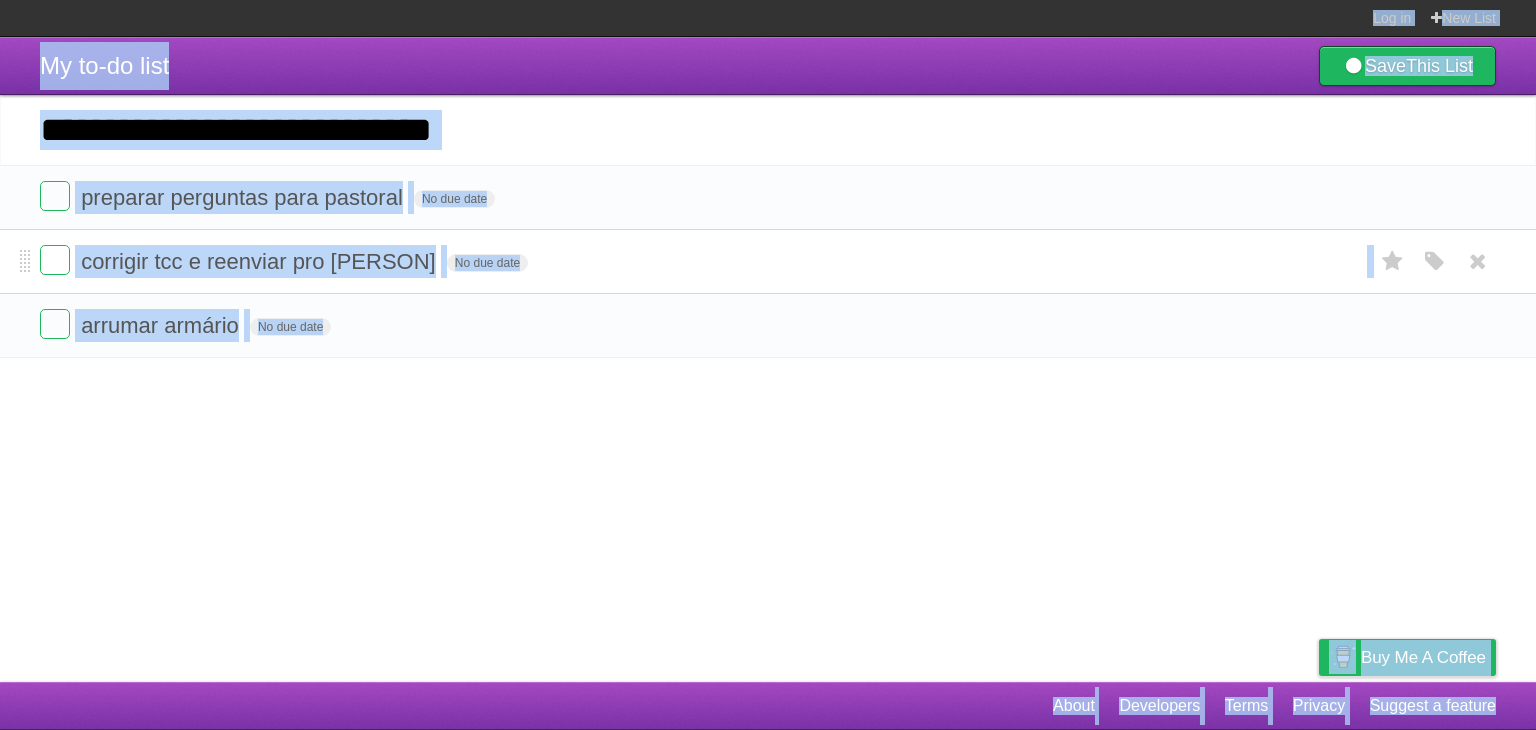 click on "corrigir tcc e reenviar pro [PERSON]
No due date
White
Red
Blue
Green
Purple
Orange" at bounding box center [768, 261] 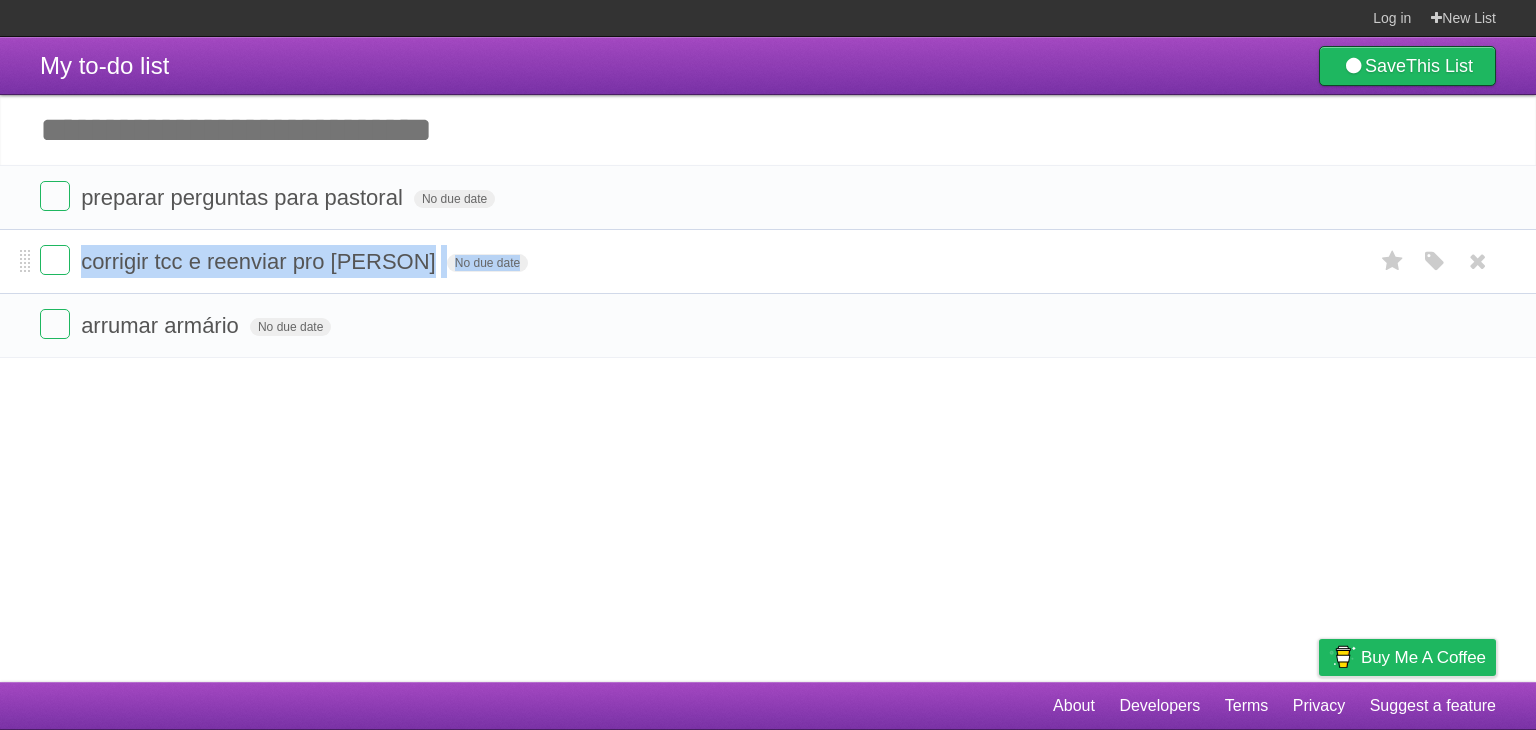click on "corrigir tcc e reenviar pro [PERSON]
No due date
White
Red
Blue
Green
Purple
Orange" at bounding box center (768, 261) 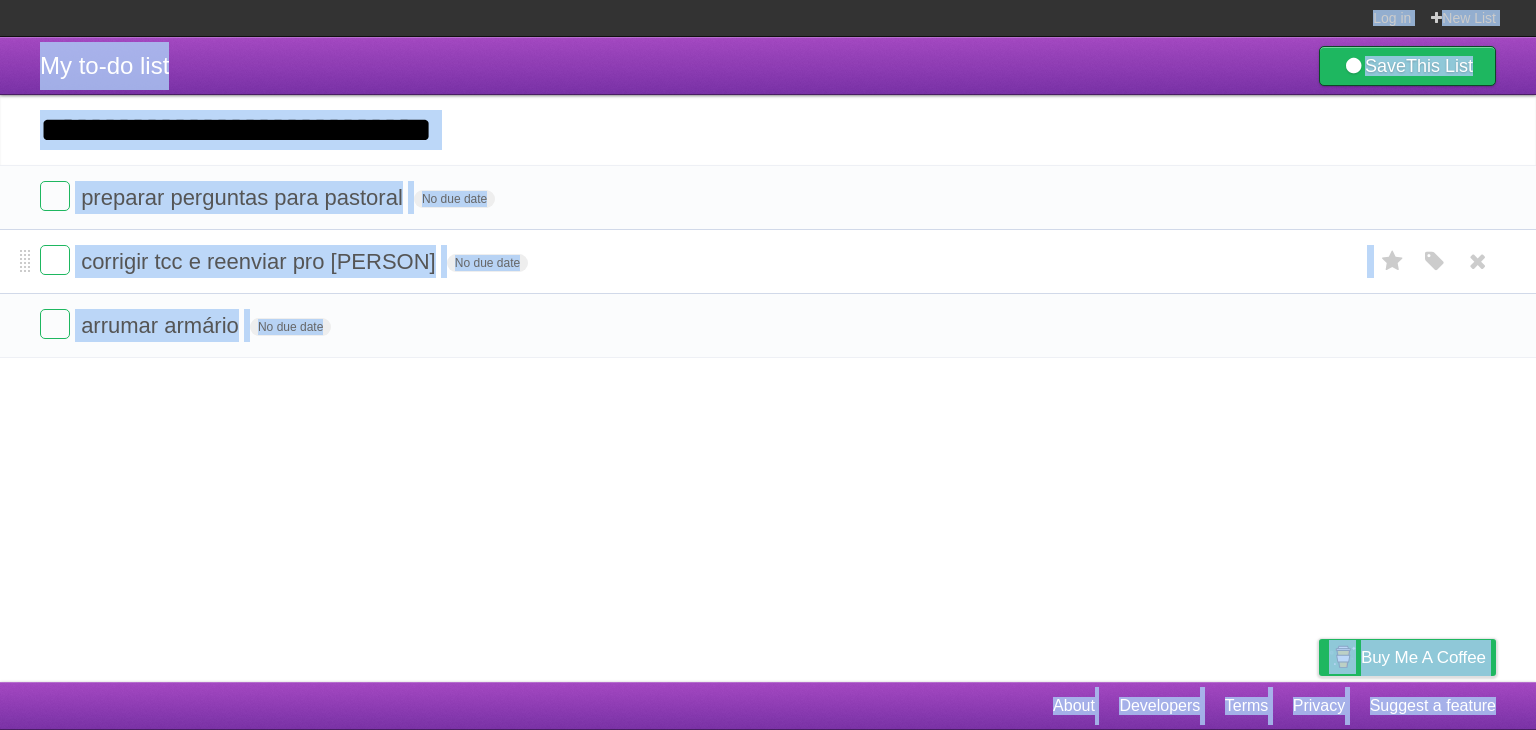 click on "corrigir tcc e reenviar pro [PERSON]
No due date
White
Red
Blue
Green
Purple
Orange" at bounding box center [768, 261] 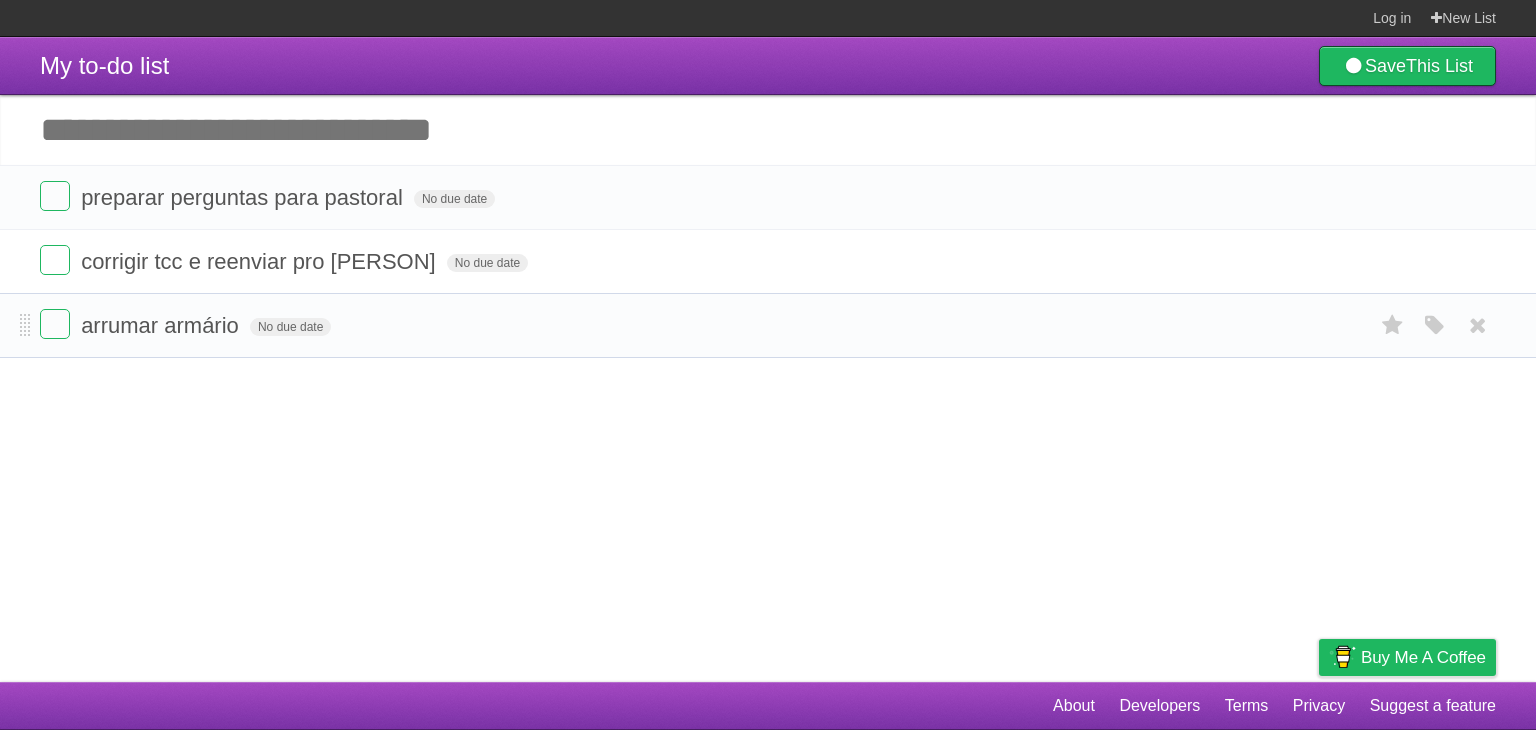 click on "arrumar armário
No due date
White
Red
Blue
Green
Purple
Orange" at bounding box center (768, 325) 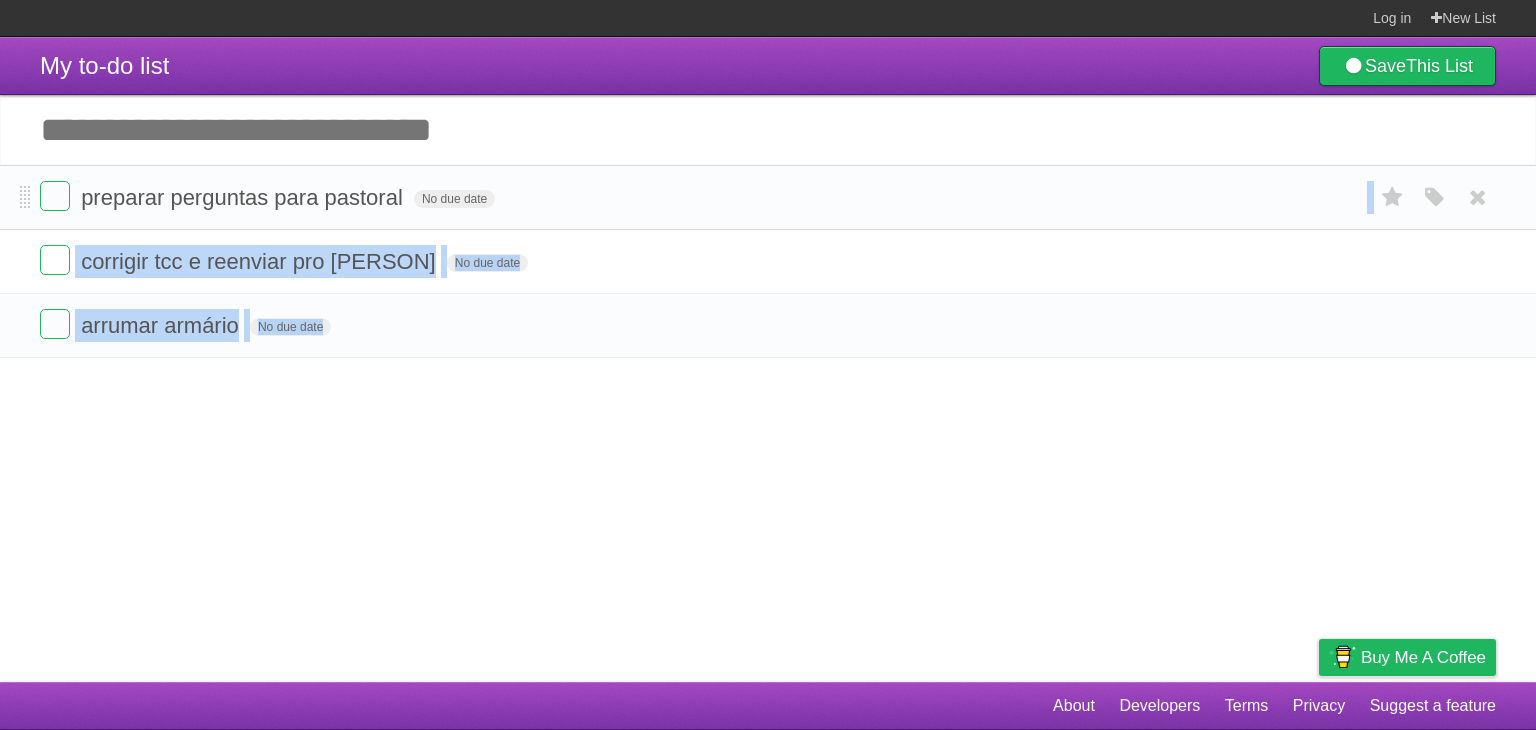 drag, startPoint x: 799, startPoint y: 317, endPoint x: 735, endPoint y: 191, distance: 141.32233 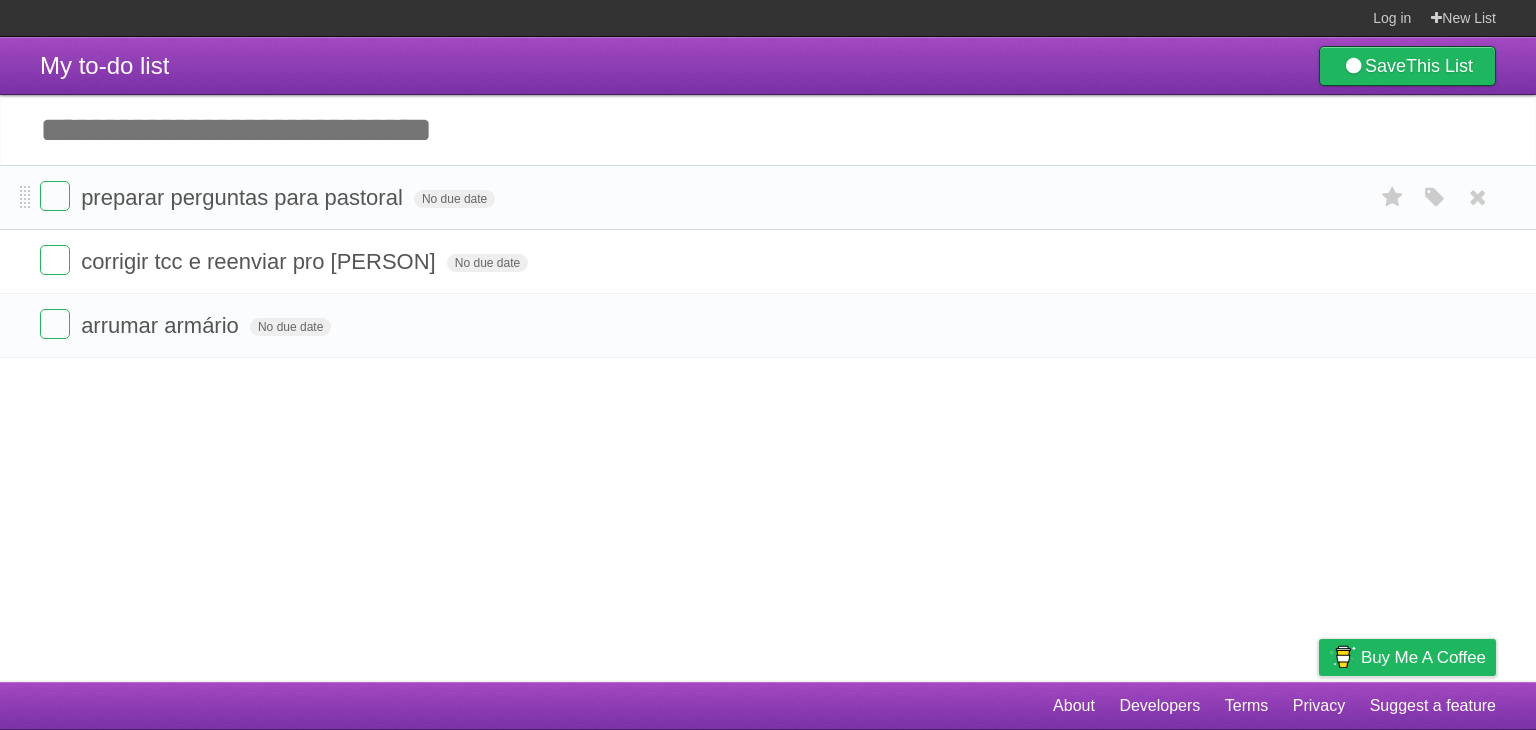 click on "preparar perguntas para pastoral
No due date
White
Red
Blue
Green
Purple
Orange" at bounding box center [768, 197] 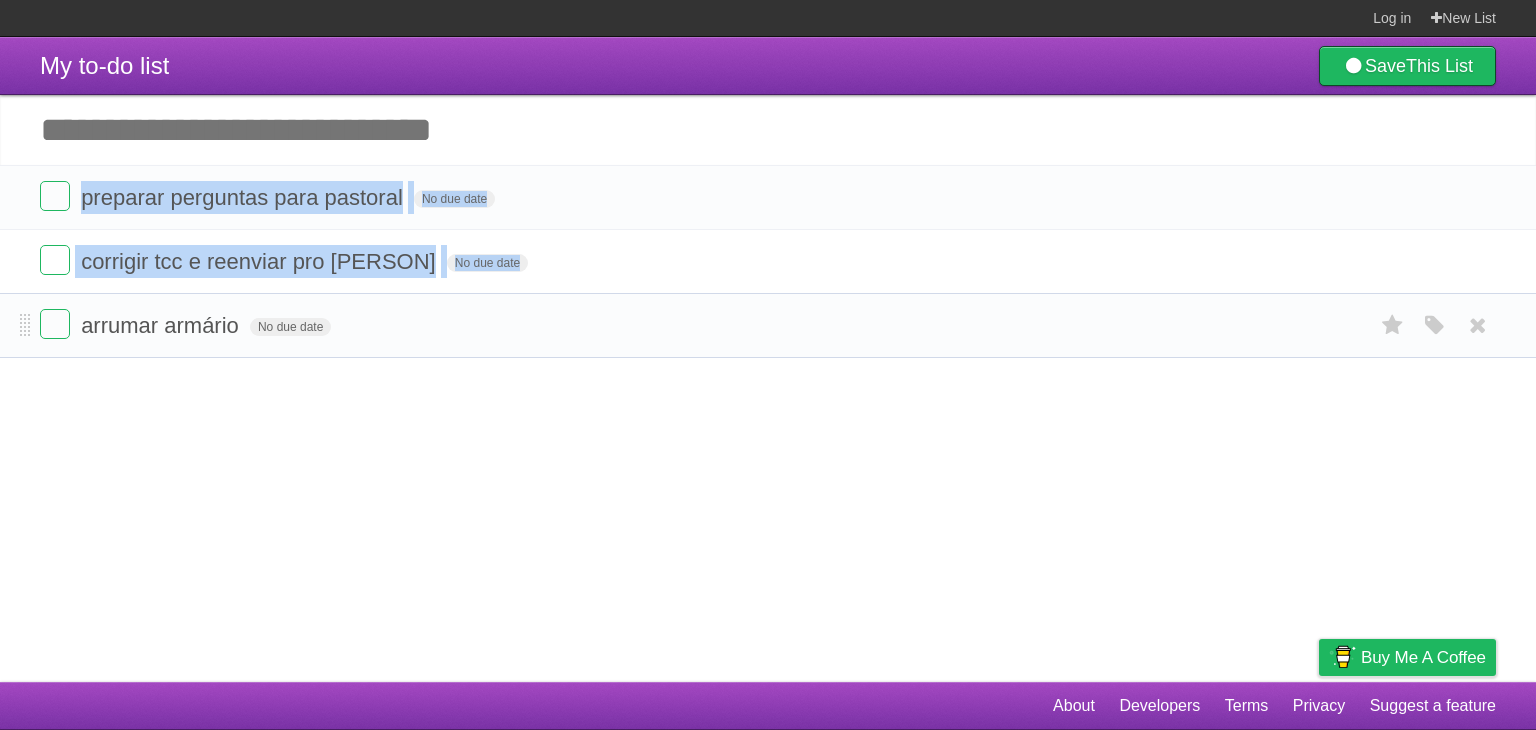 drag, startPoint x: 735, startPoint y: 191, endPoint x: 728, endPoint y: 341, distance: 150.16324 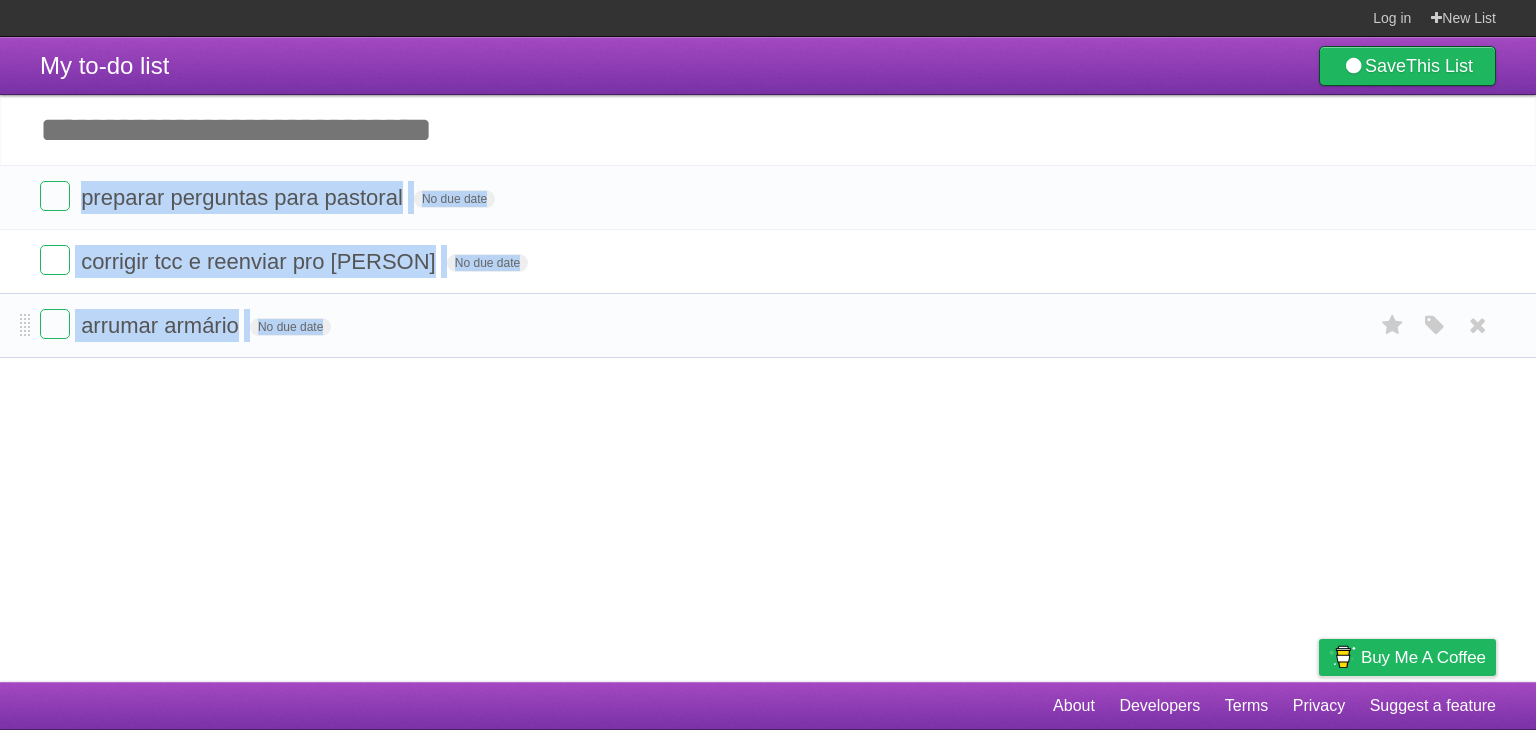 click on "arrumar armário
No due date
White
Red
Blue
Green
Purple
Orange" at bounding box center (768, 325) 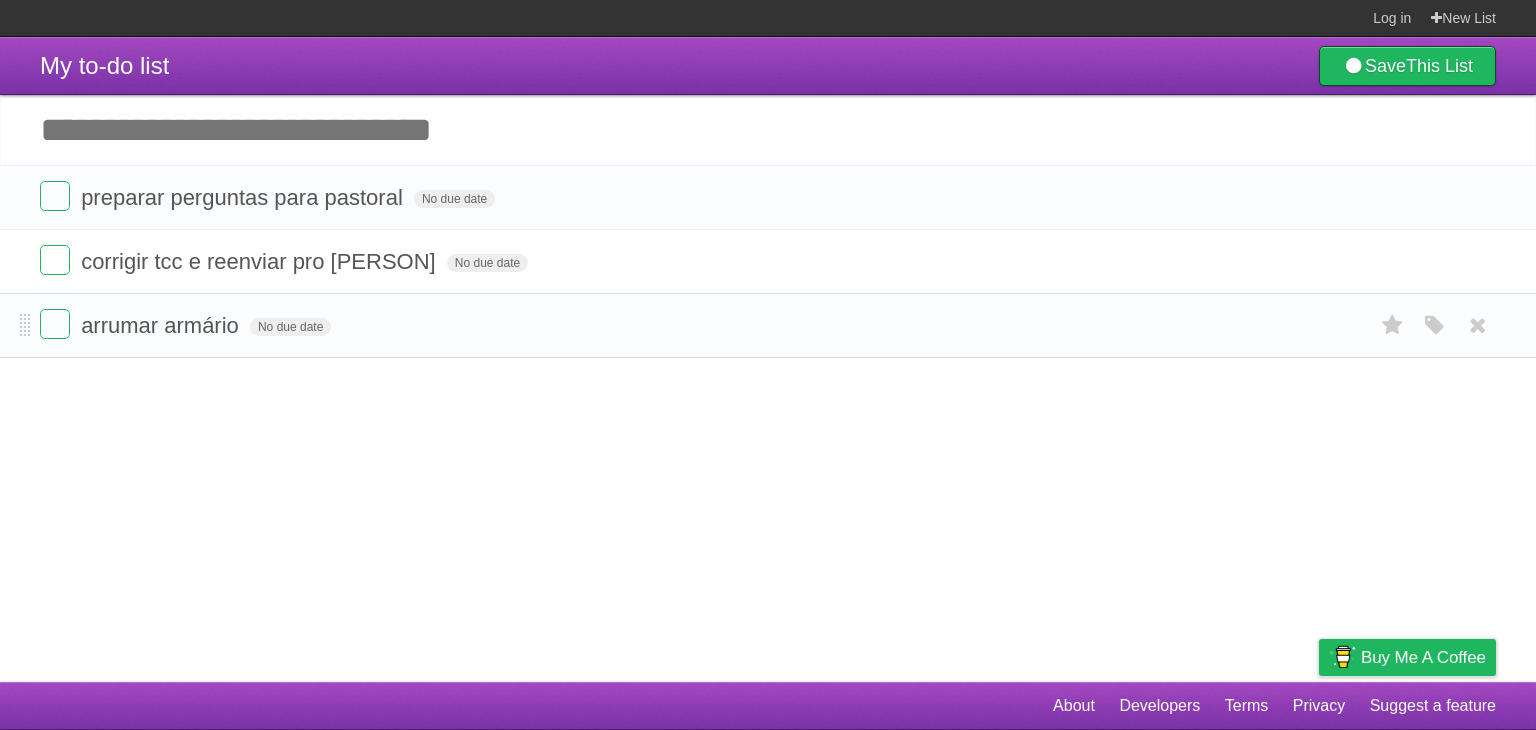 click on "arrumar armário
No due date
White
Red
Blue
Green
Purple
Orange" at bounding box center [768, 325] 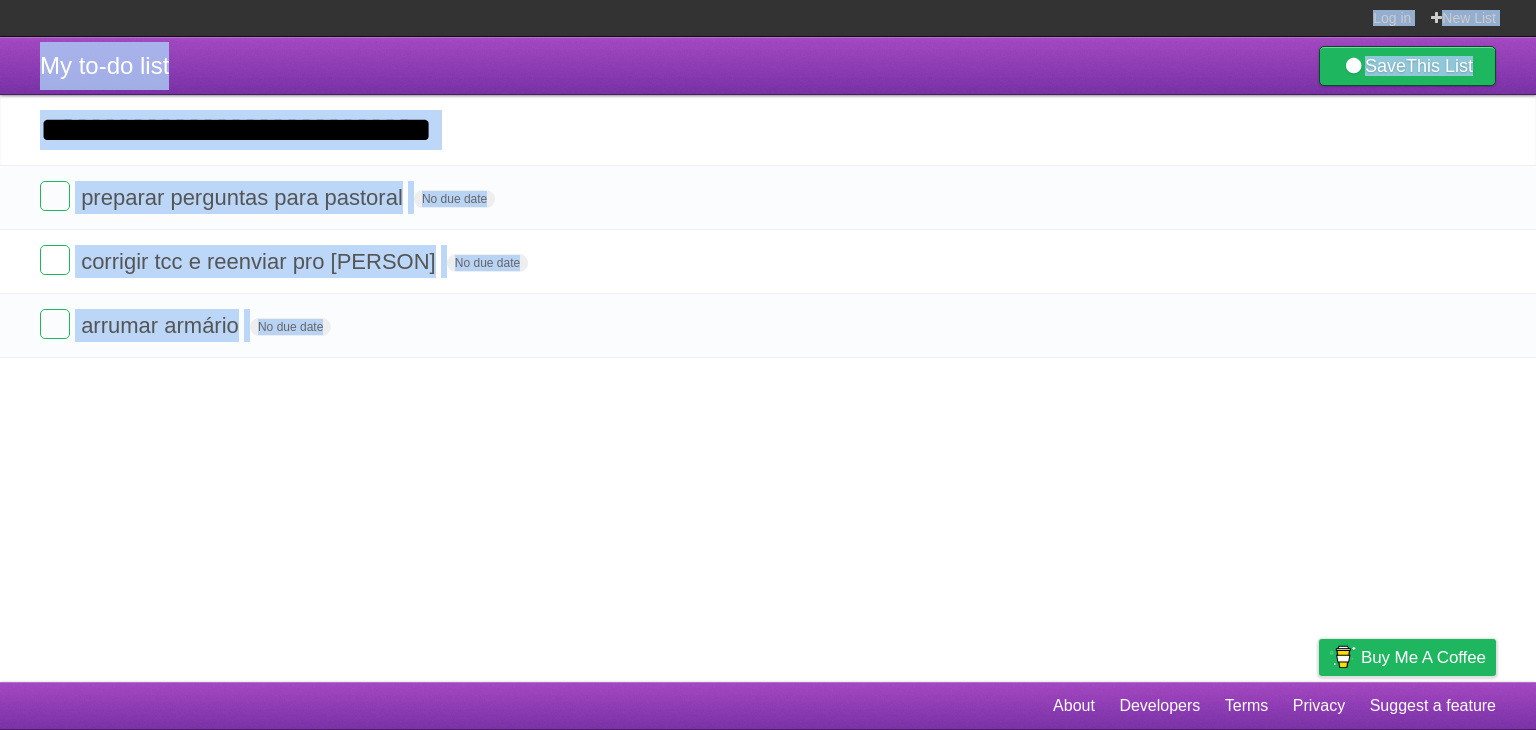 drag, startPoint x: 728, startPoint y: 341, endPoint x: 631, endPoint y: -30, distance: 383.47098 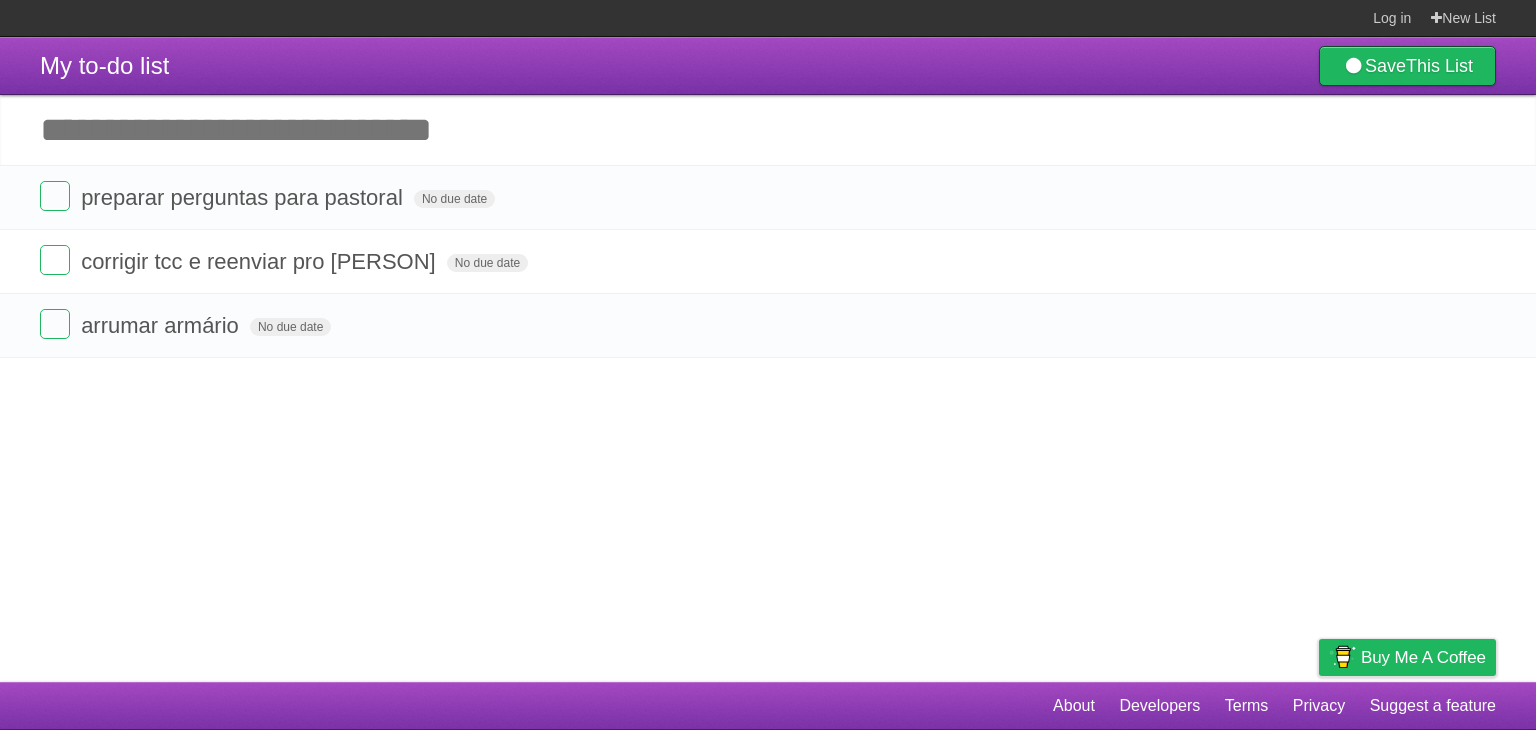 click on "Log in
New List" at bounding box center [768, 18] 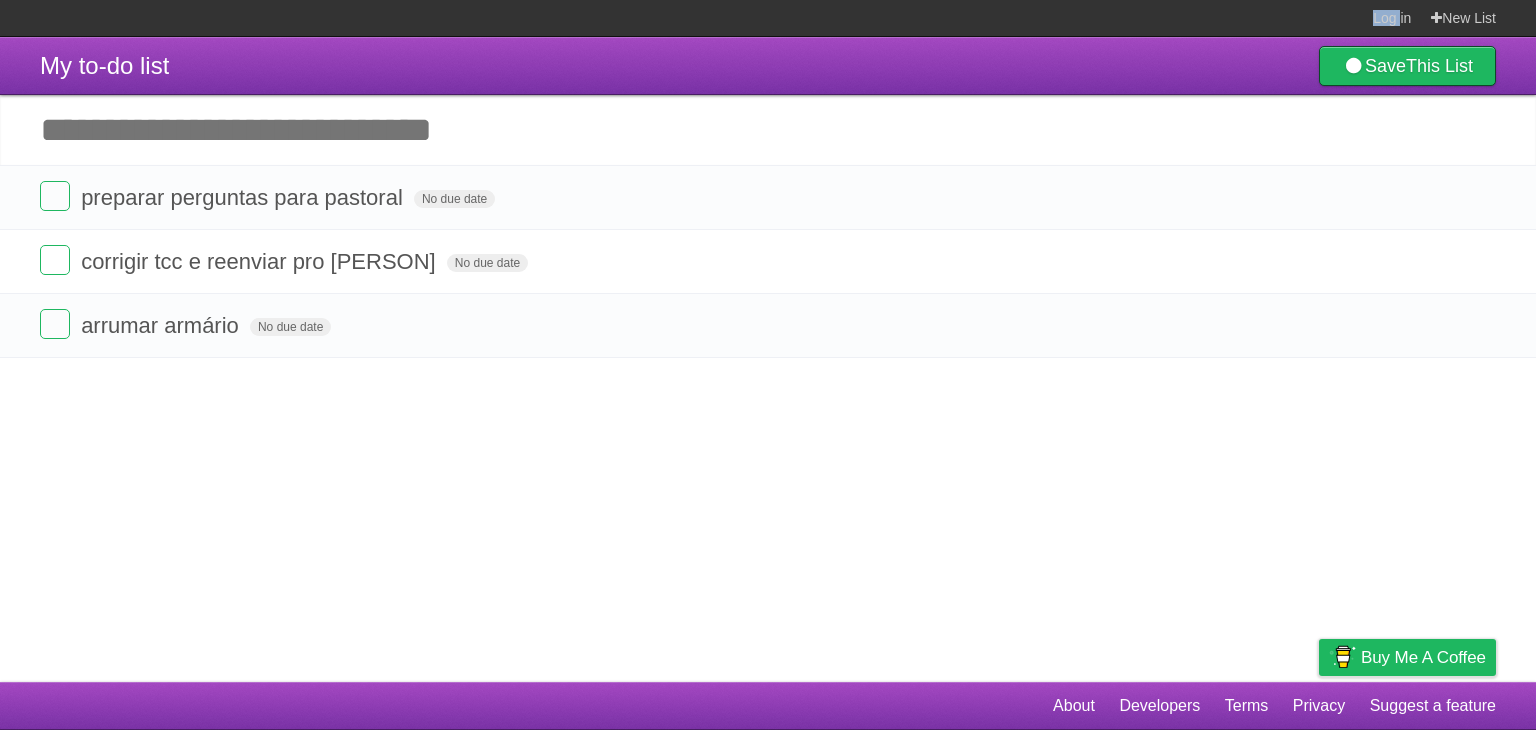click on "Log in
New List" at bounding box center [768, 18] 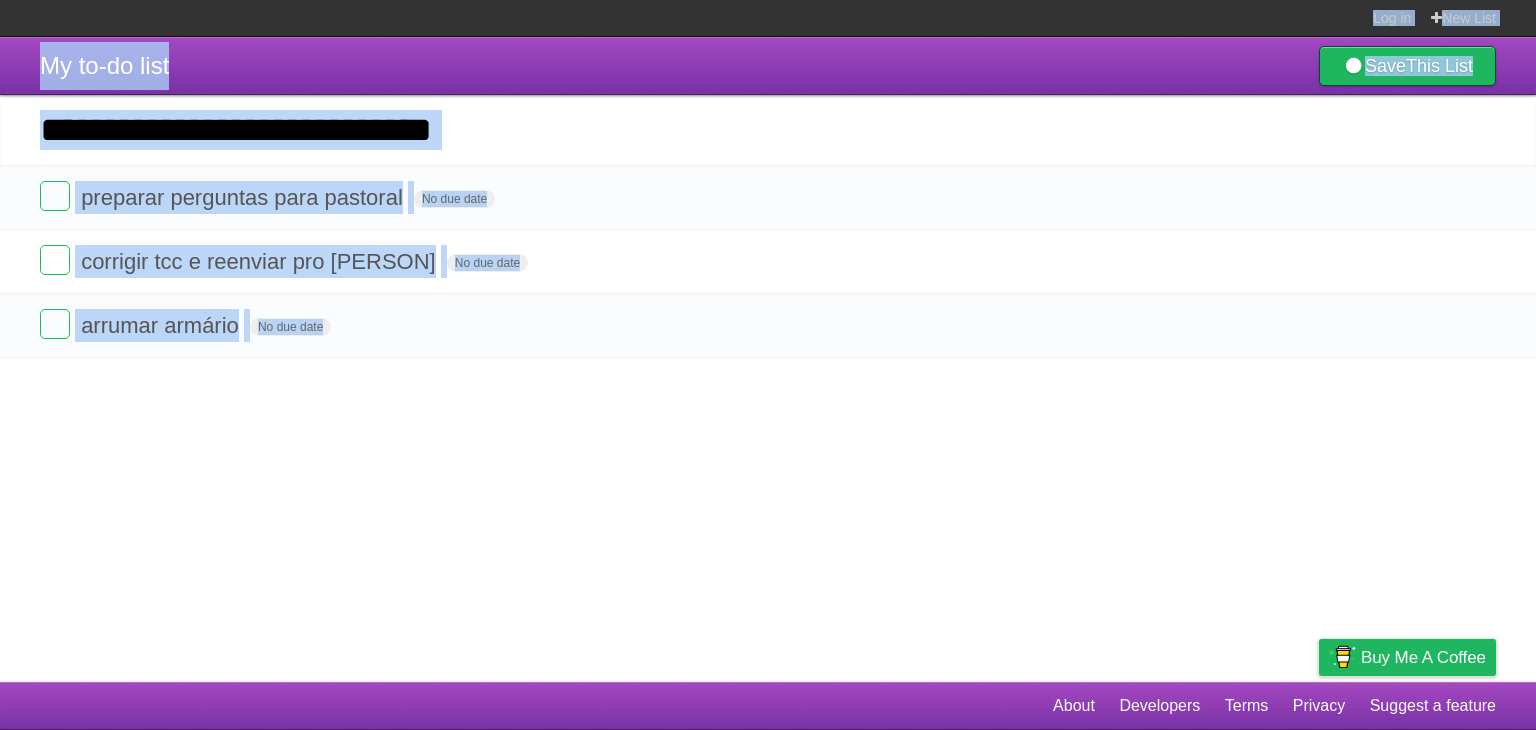 drag, startPoint x: 652, startPoint y: 10, endPoint x: 657, endPoint y: 667, distance: 657.01904 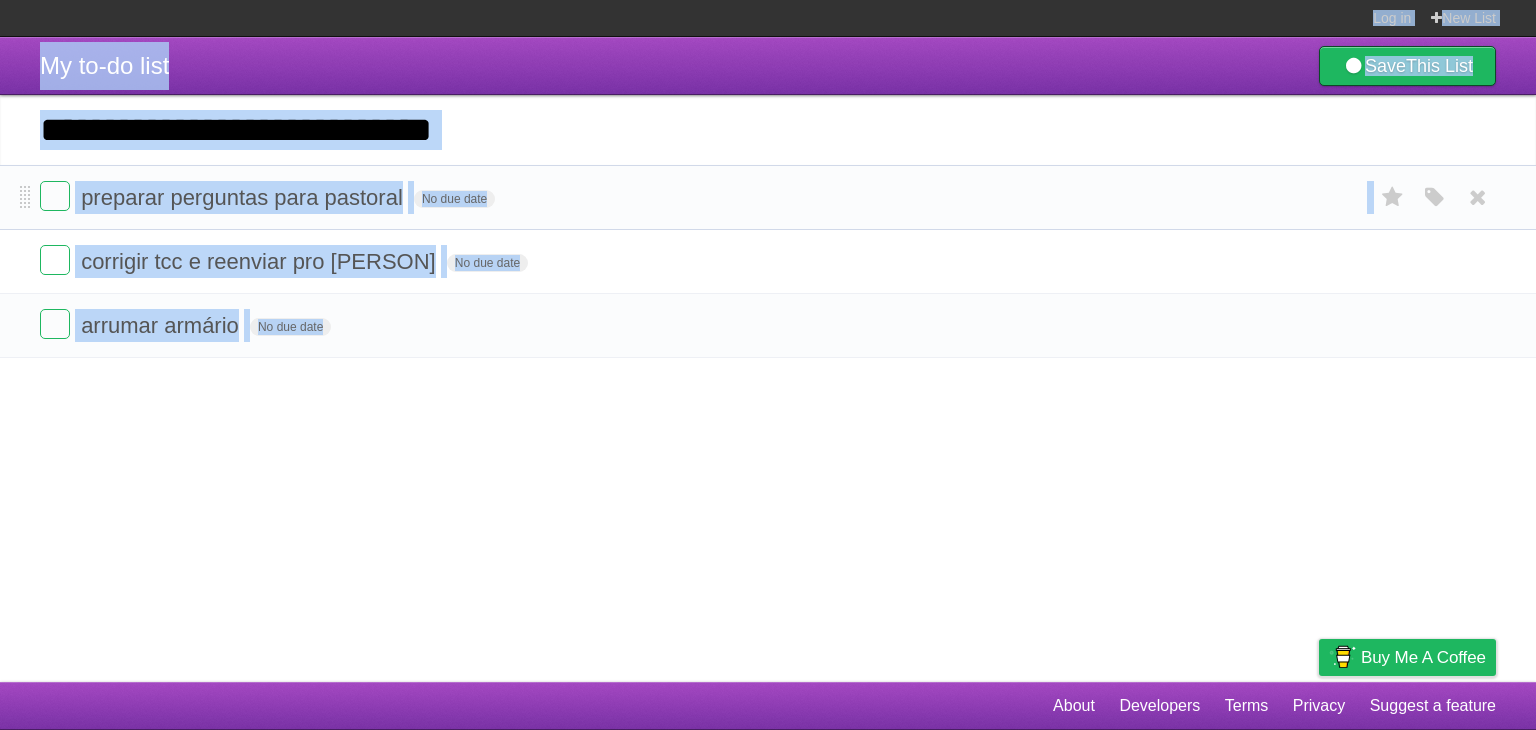 click on "preparar perguntas para pastoral
No due date
White
Red
Blue
Green
Purple
Orange" at bounding box center [768, 197] 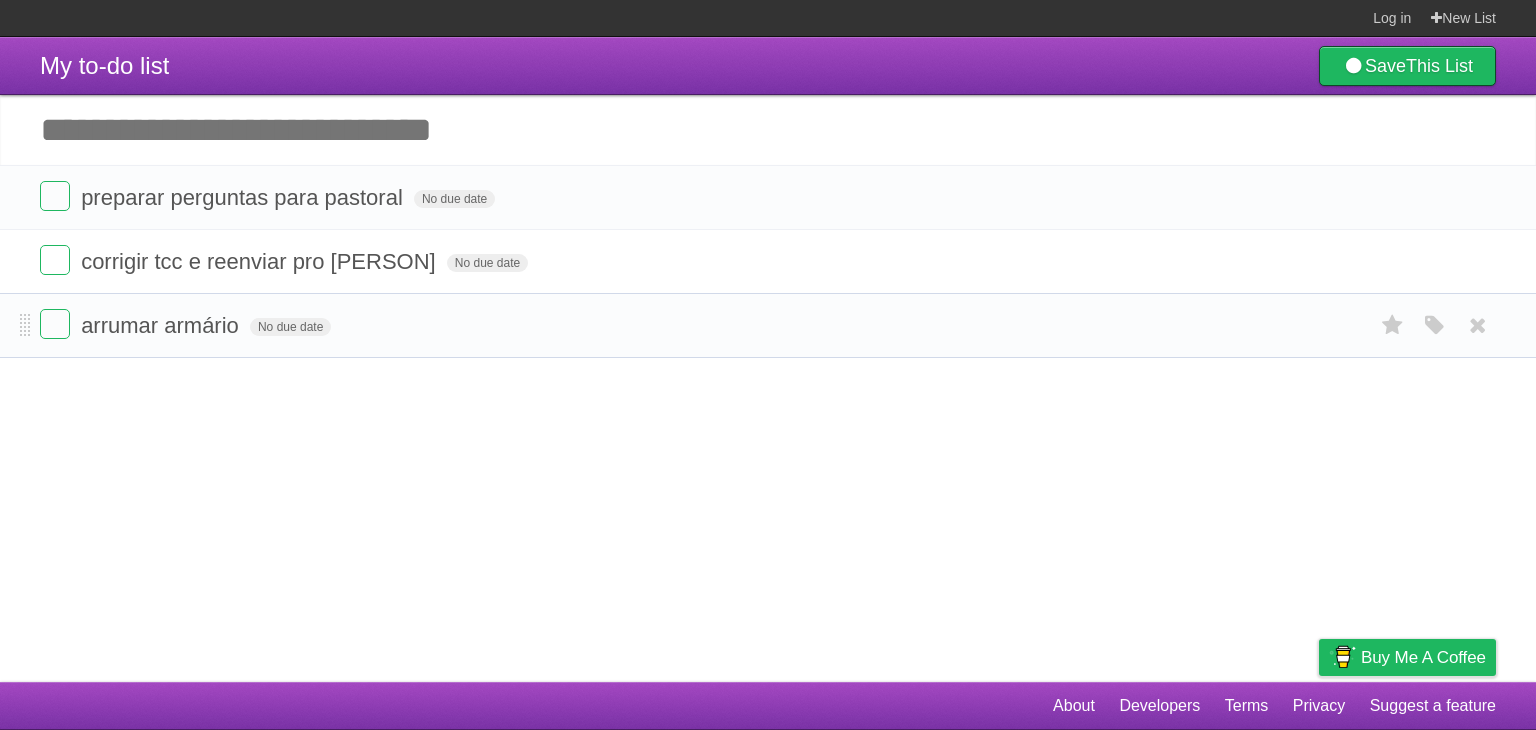 click on "arrumar armário
No due date
White
Red
Blue
Green
Purple
Orange" at bounding box center [768, 325] 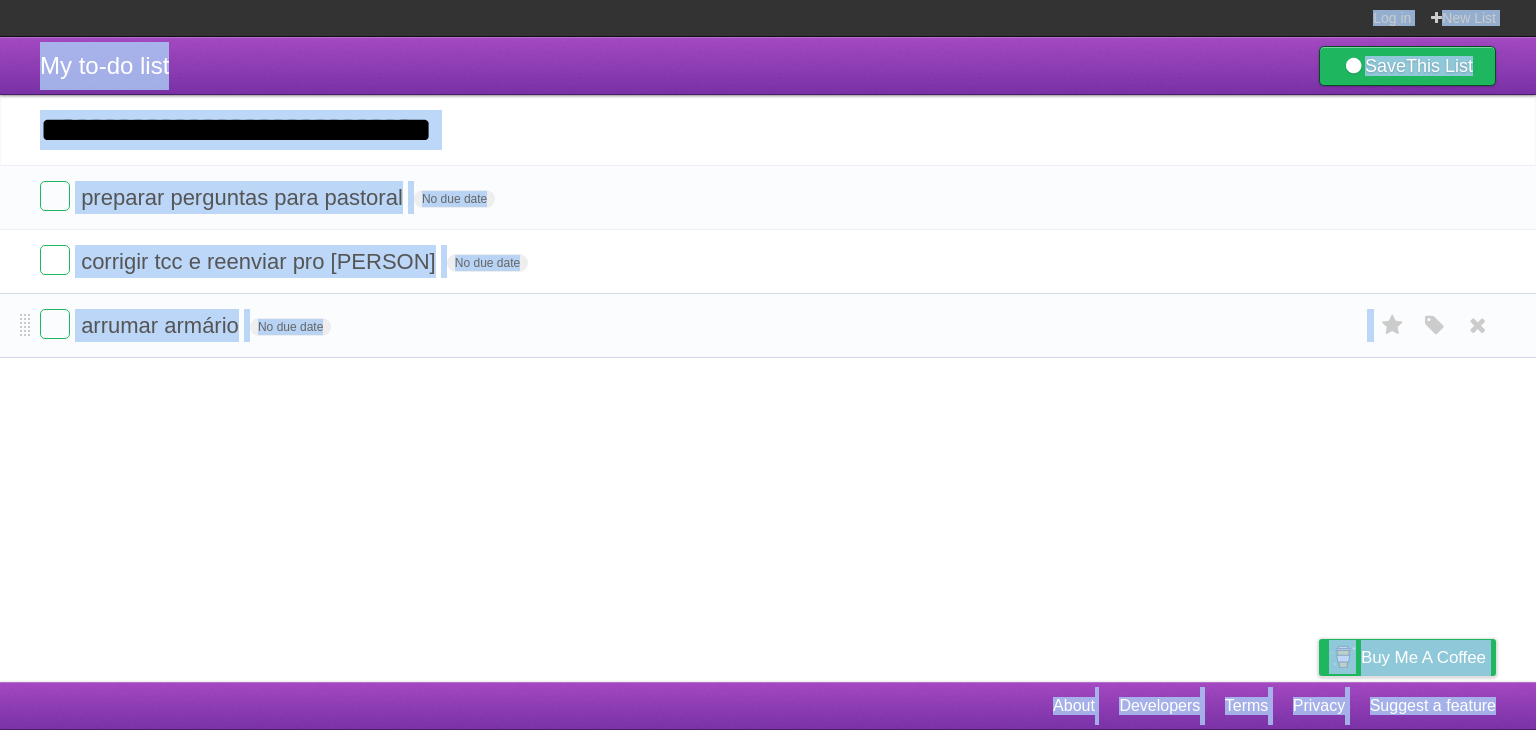 click on "arrumar armário
No due date
White
Red
Blue
Green
Purple
Orange" at bounding box center (768, 325) 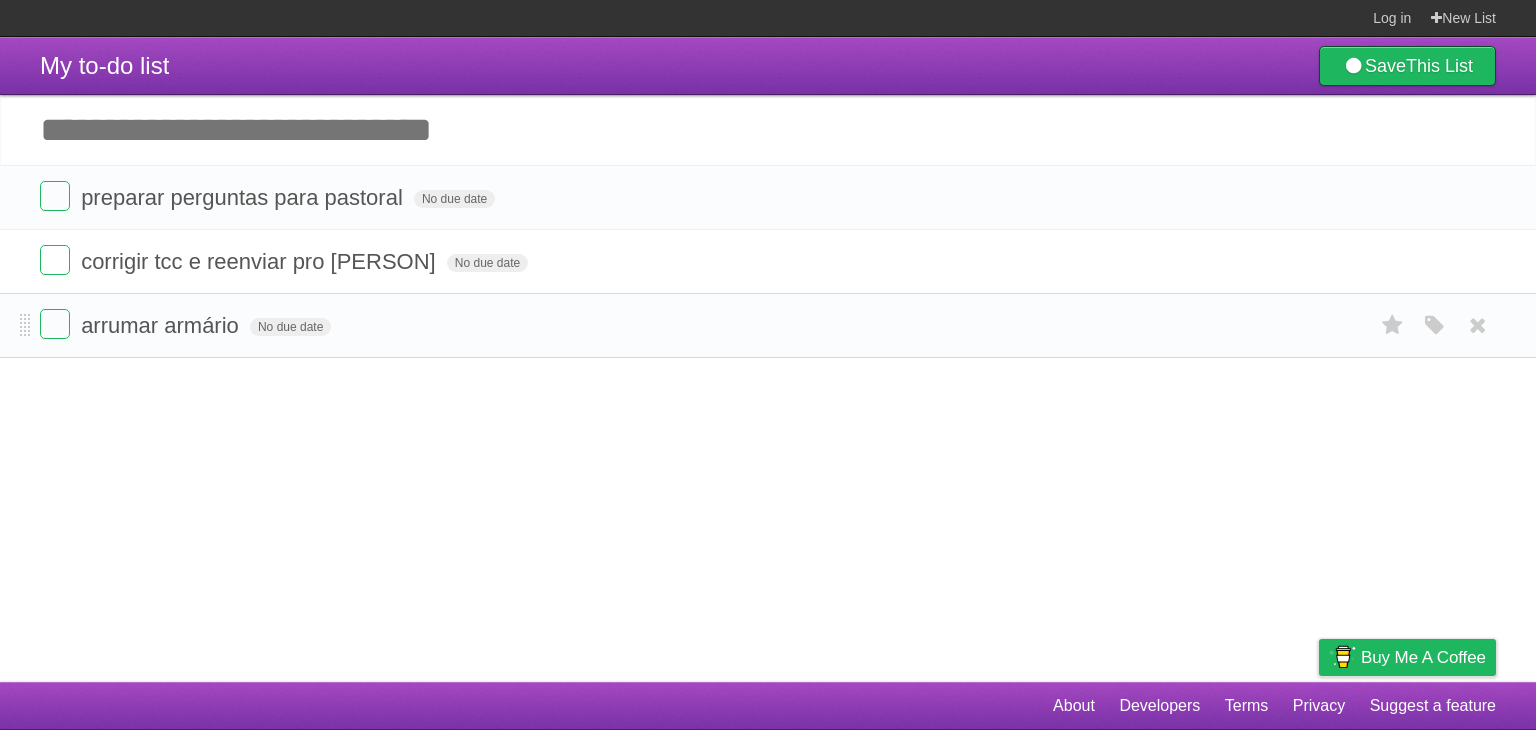 click on "arrumar armário
No due date
White
Red
Blue
Green
Purple
Orange" at bounding box center (768, 325) 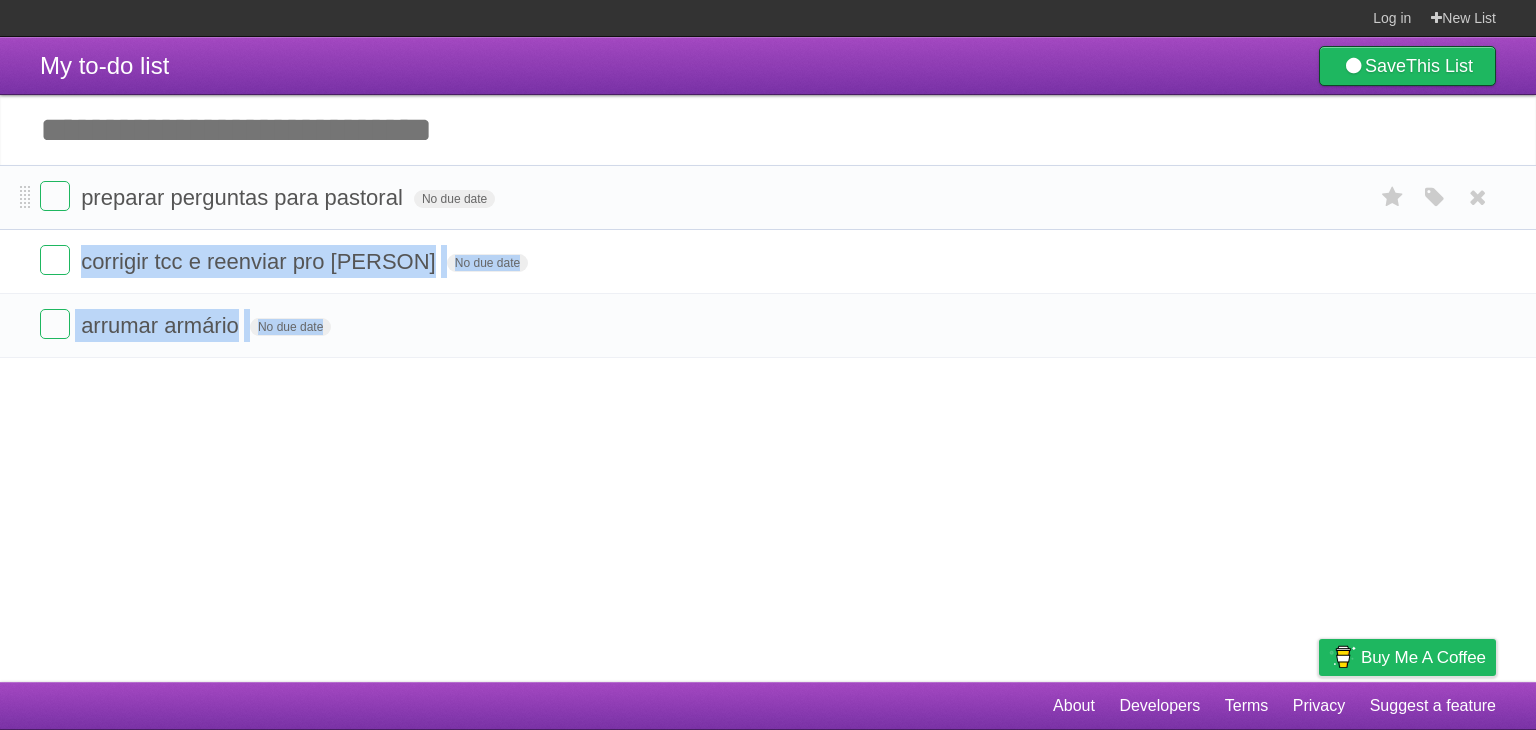 drag, startPoint x: 700, startPoint y: 326, endPoint x: 725, endPoint y: 224, distance: 105.01904 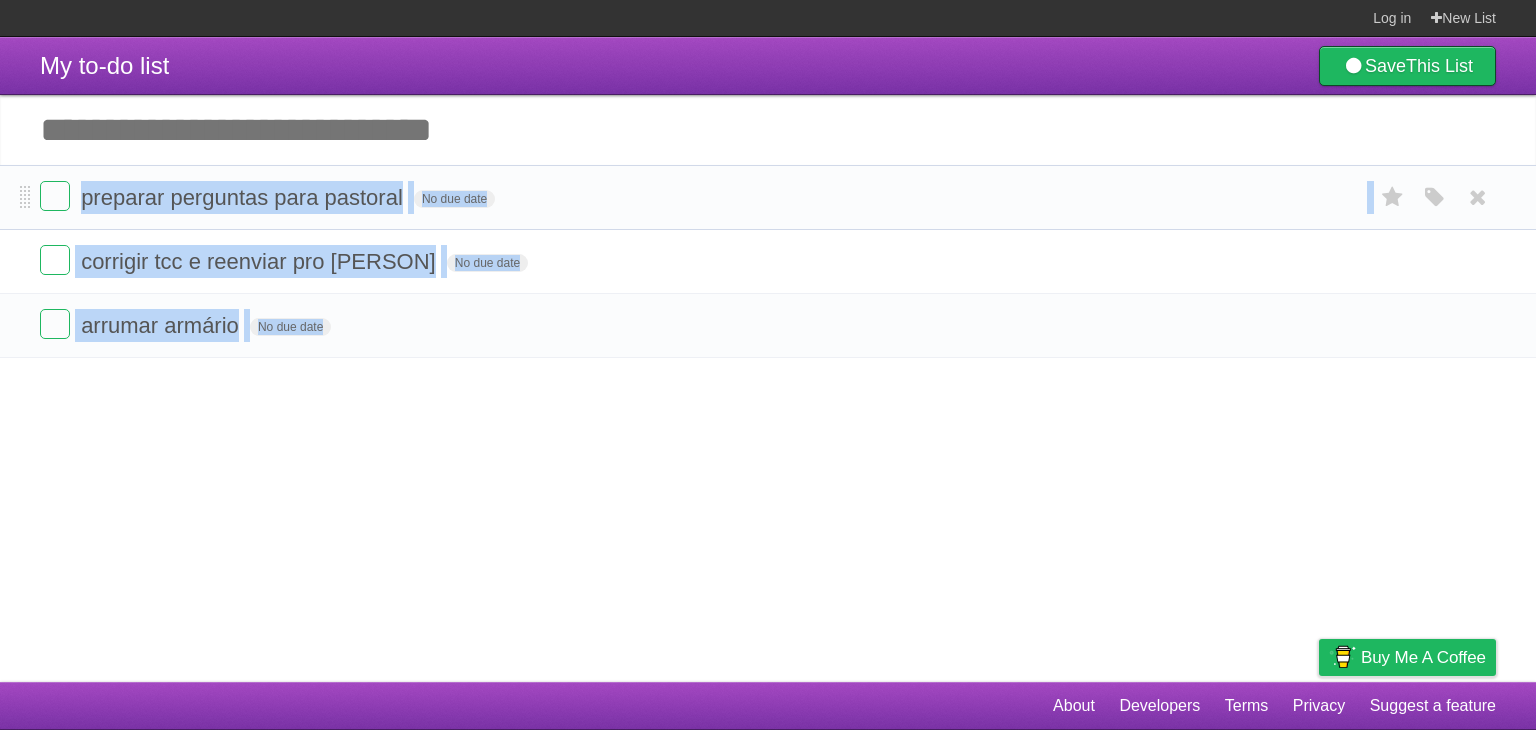 click on "preparar perguntas para pastoral
No due date
White
Red
Blue
Green
Purple
Orange" at bounding box center [768, 197] 